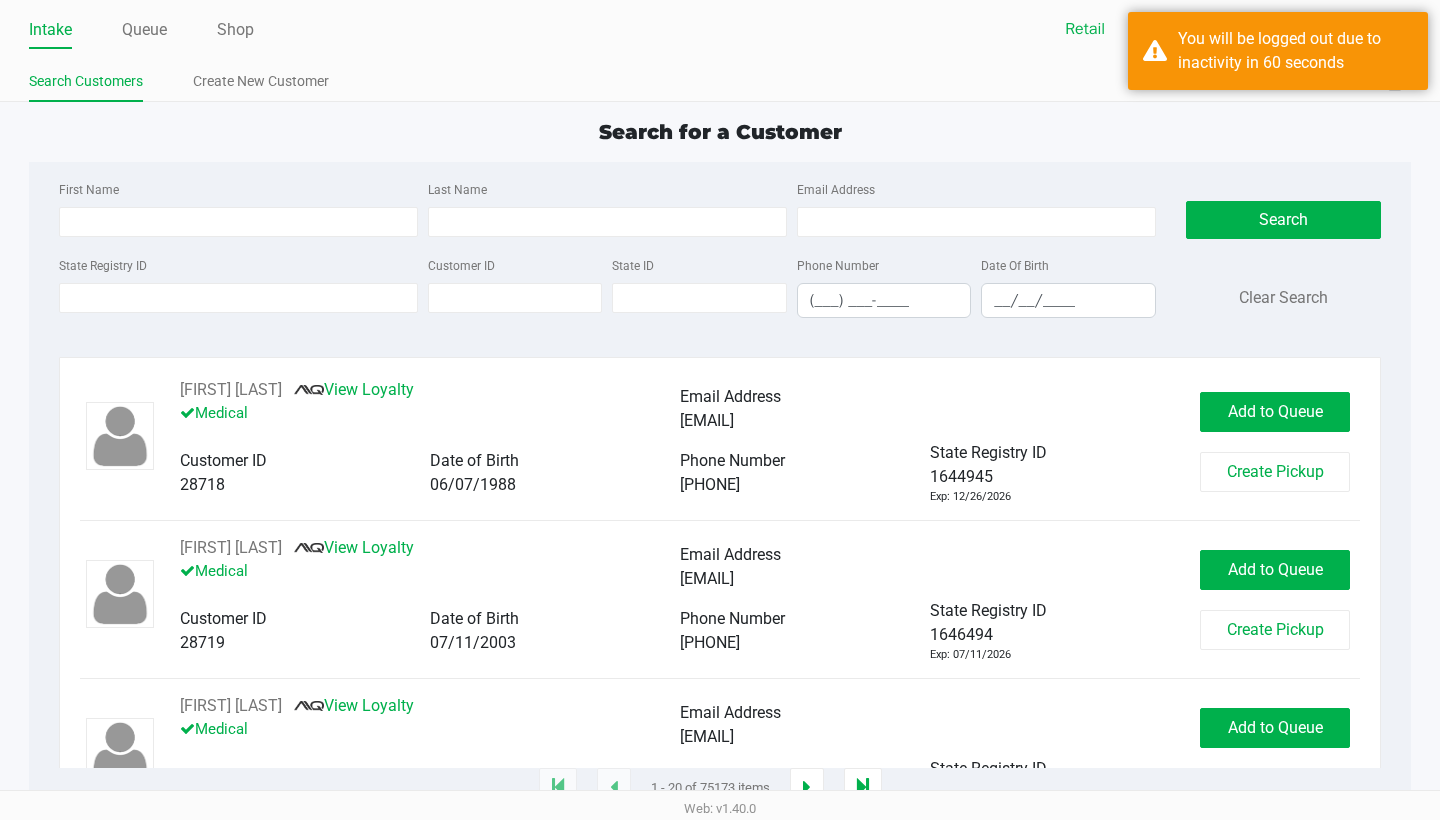 scroll, scrollTop: 0, scrollLeft: 0, axis: both 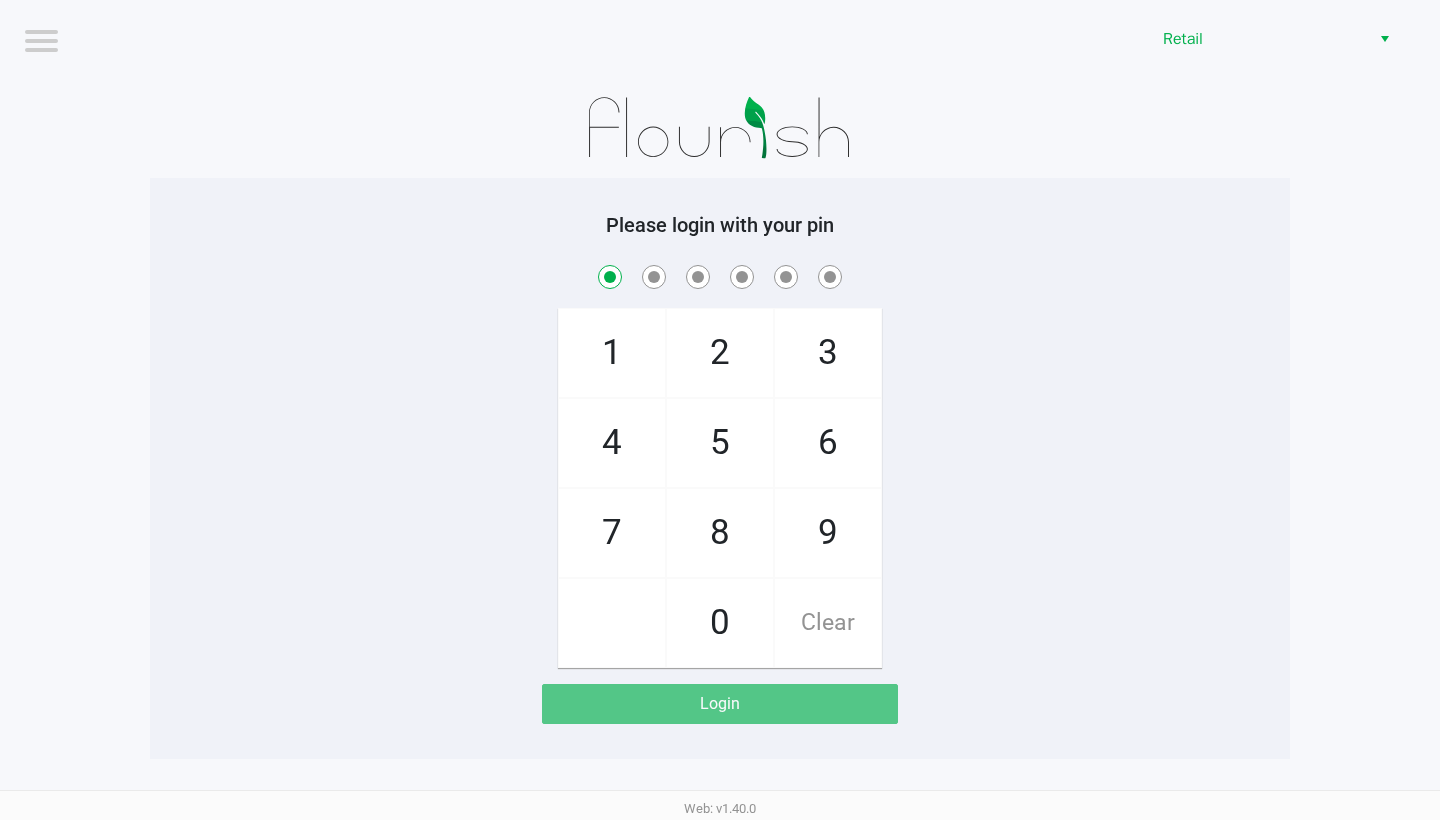 checkbox on "true" 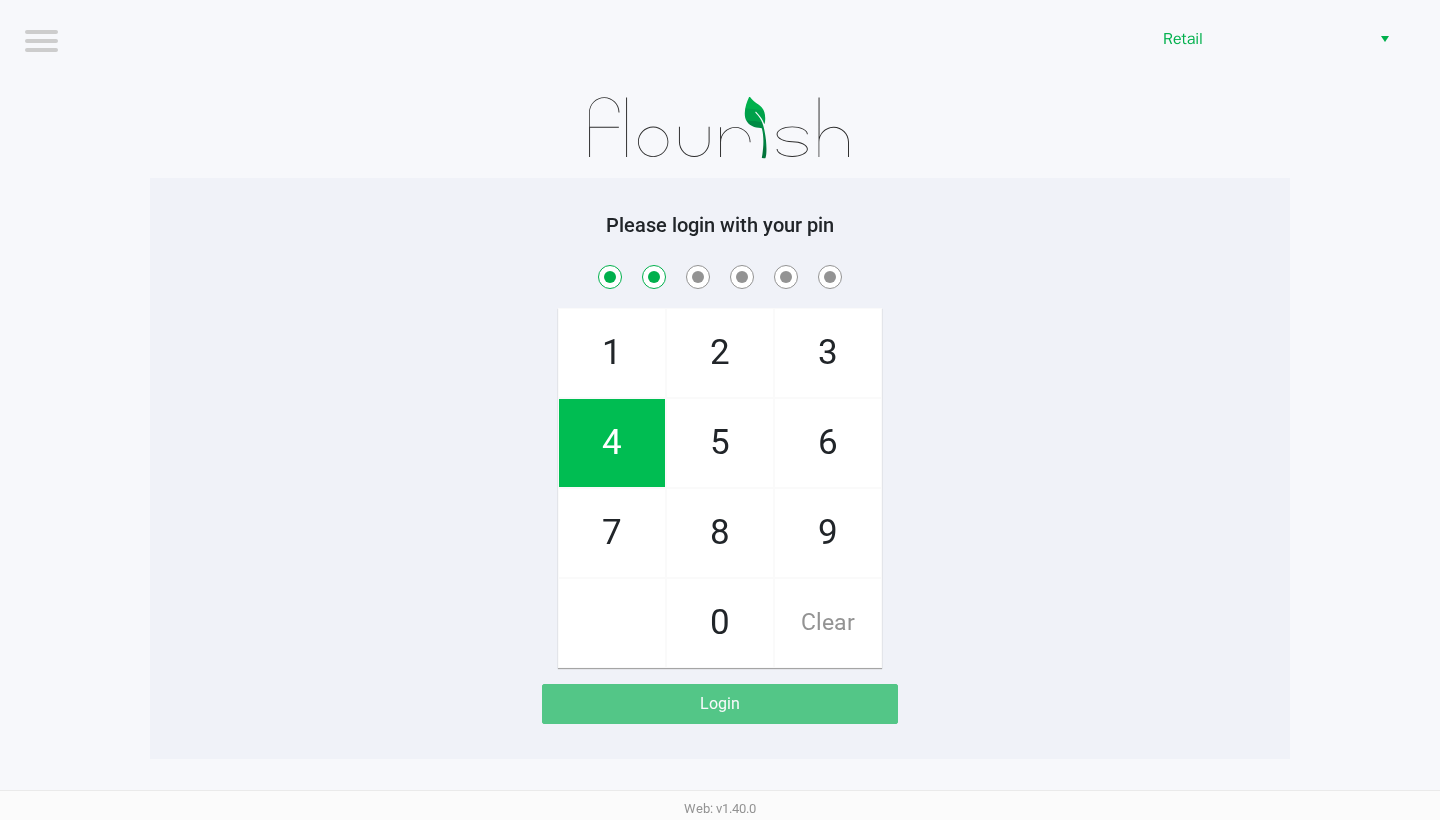 checkbox on "true" 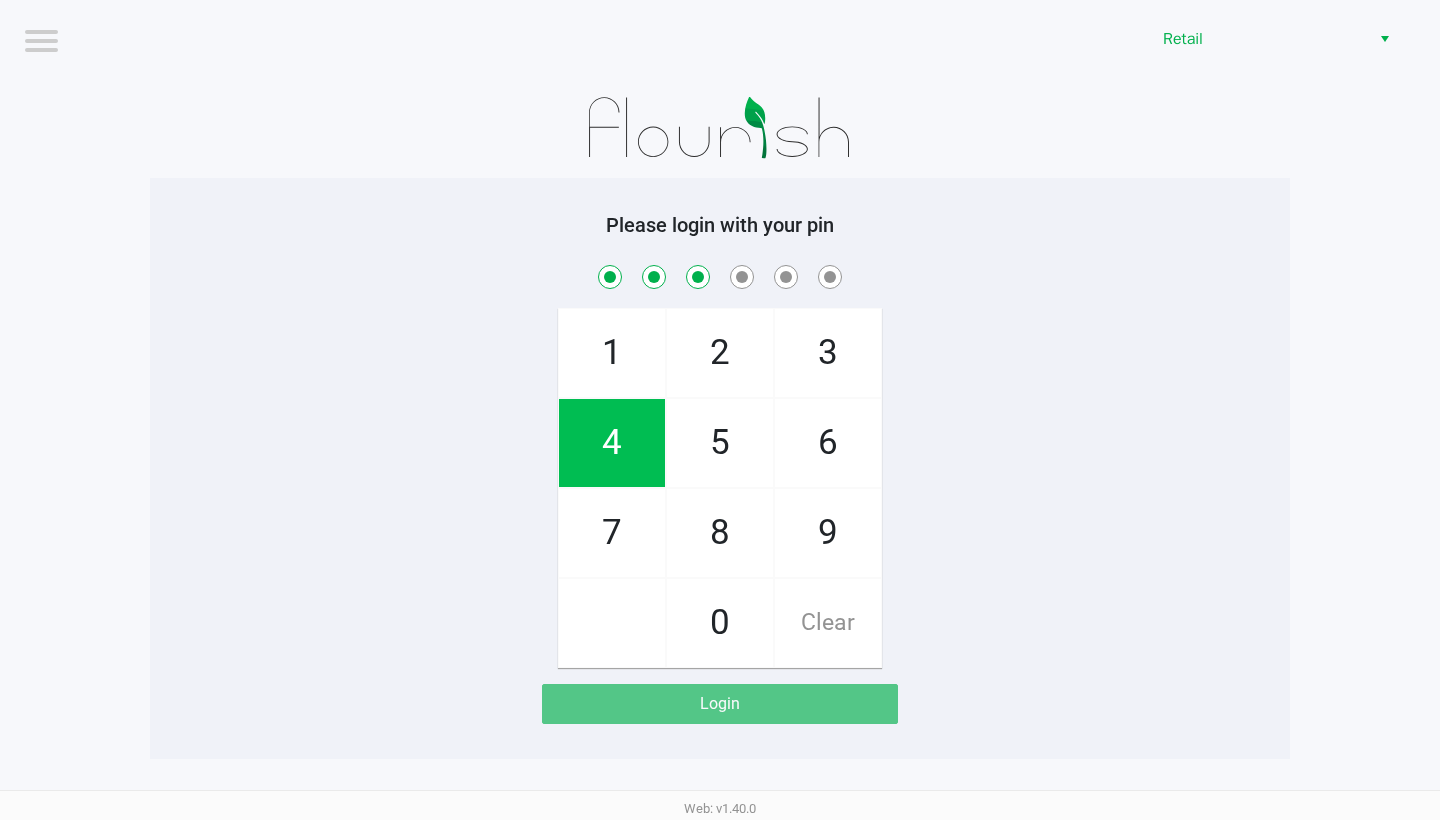 checkbox on "true" 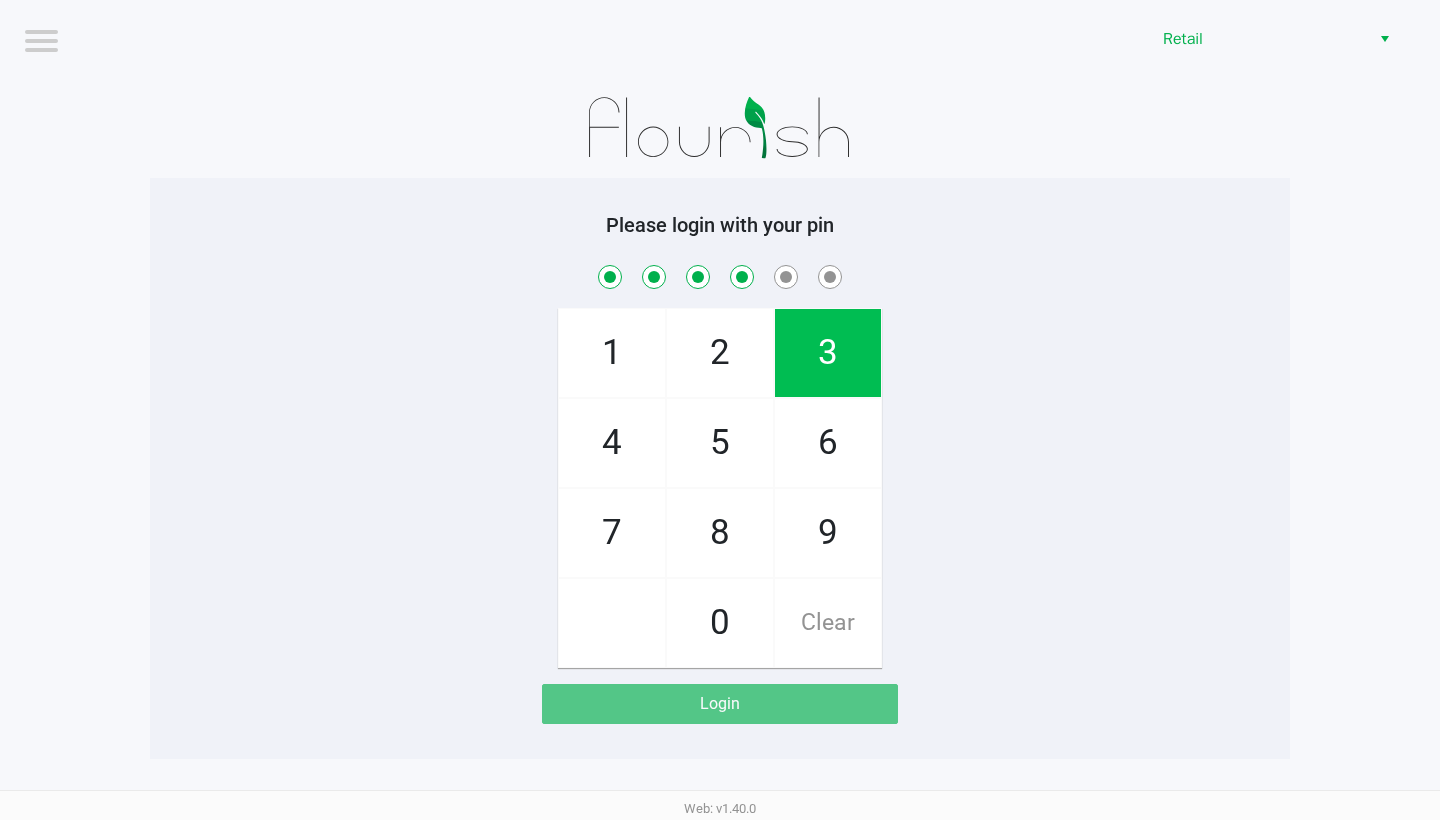 checkbox on "true" 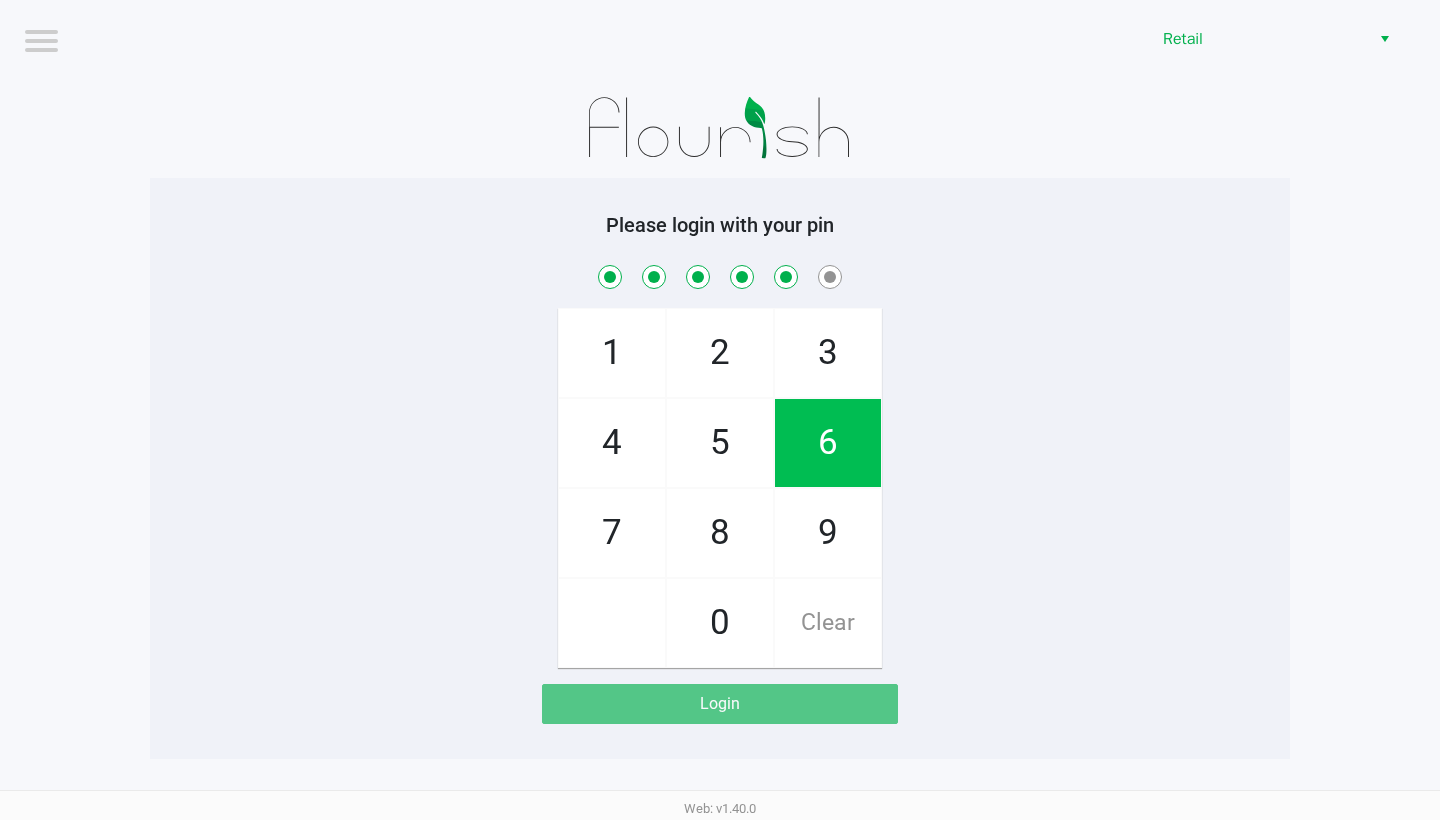 checkbox on "true" 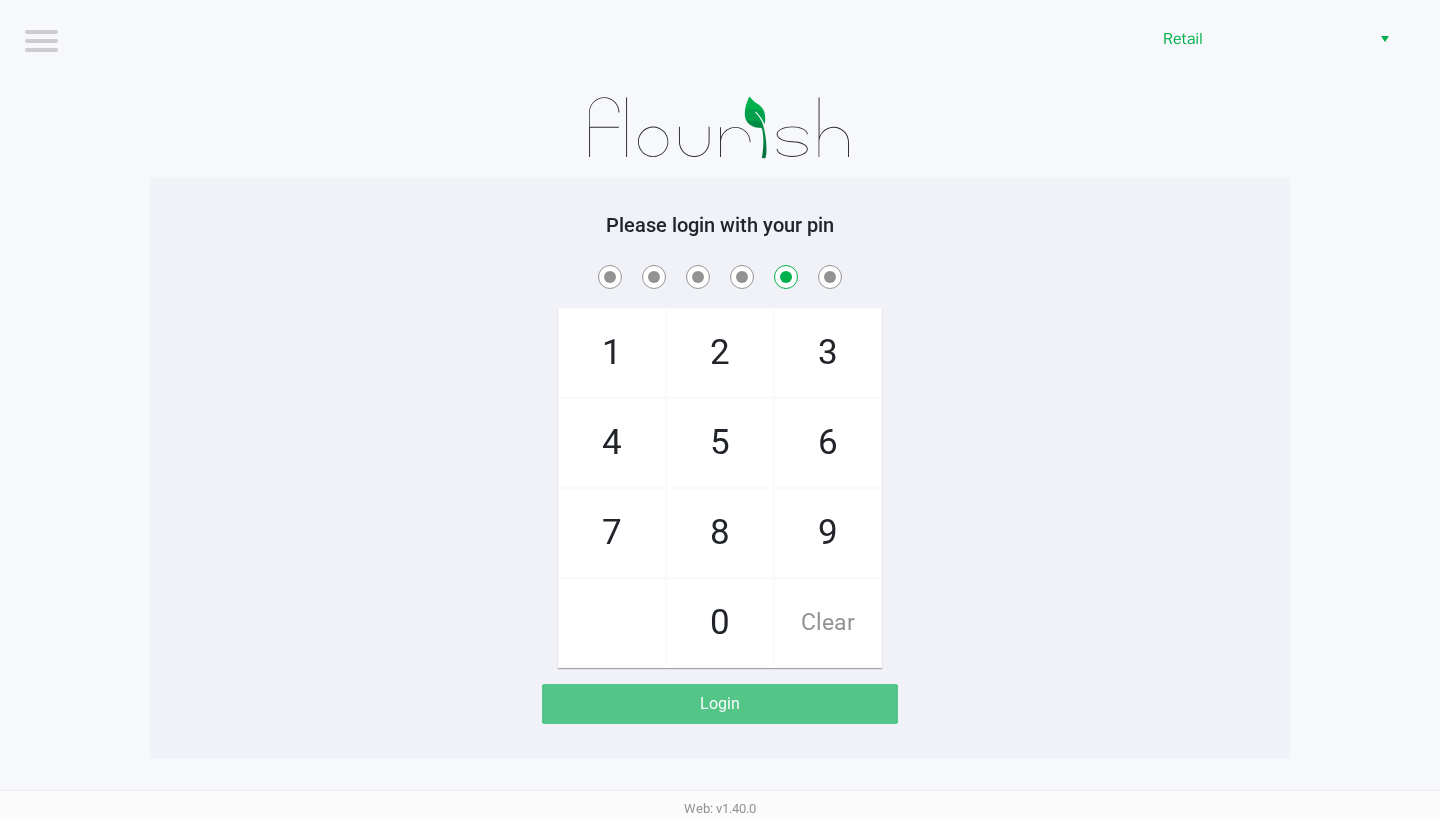 checkbox on "false" 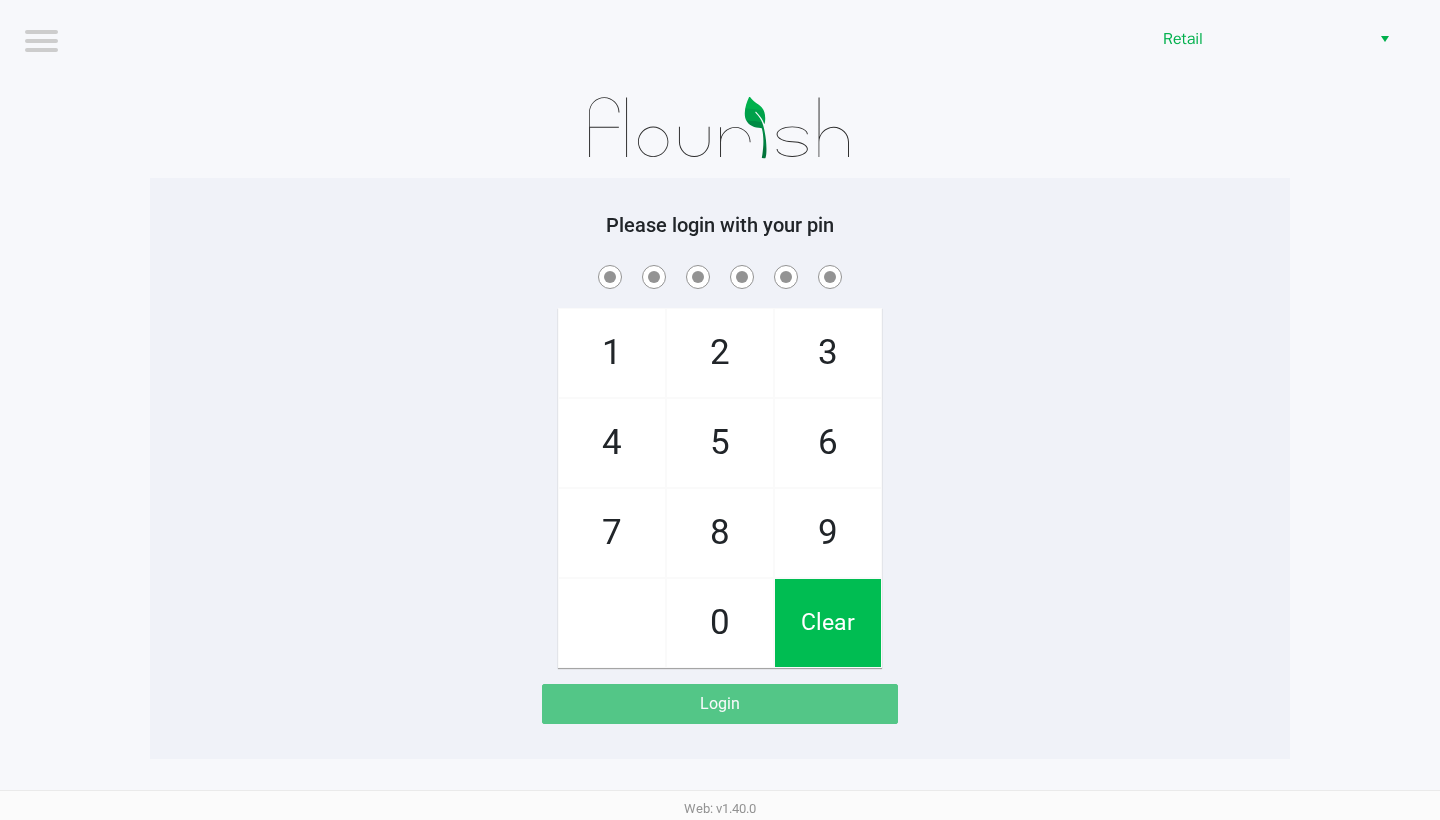 checkbox on "true" 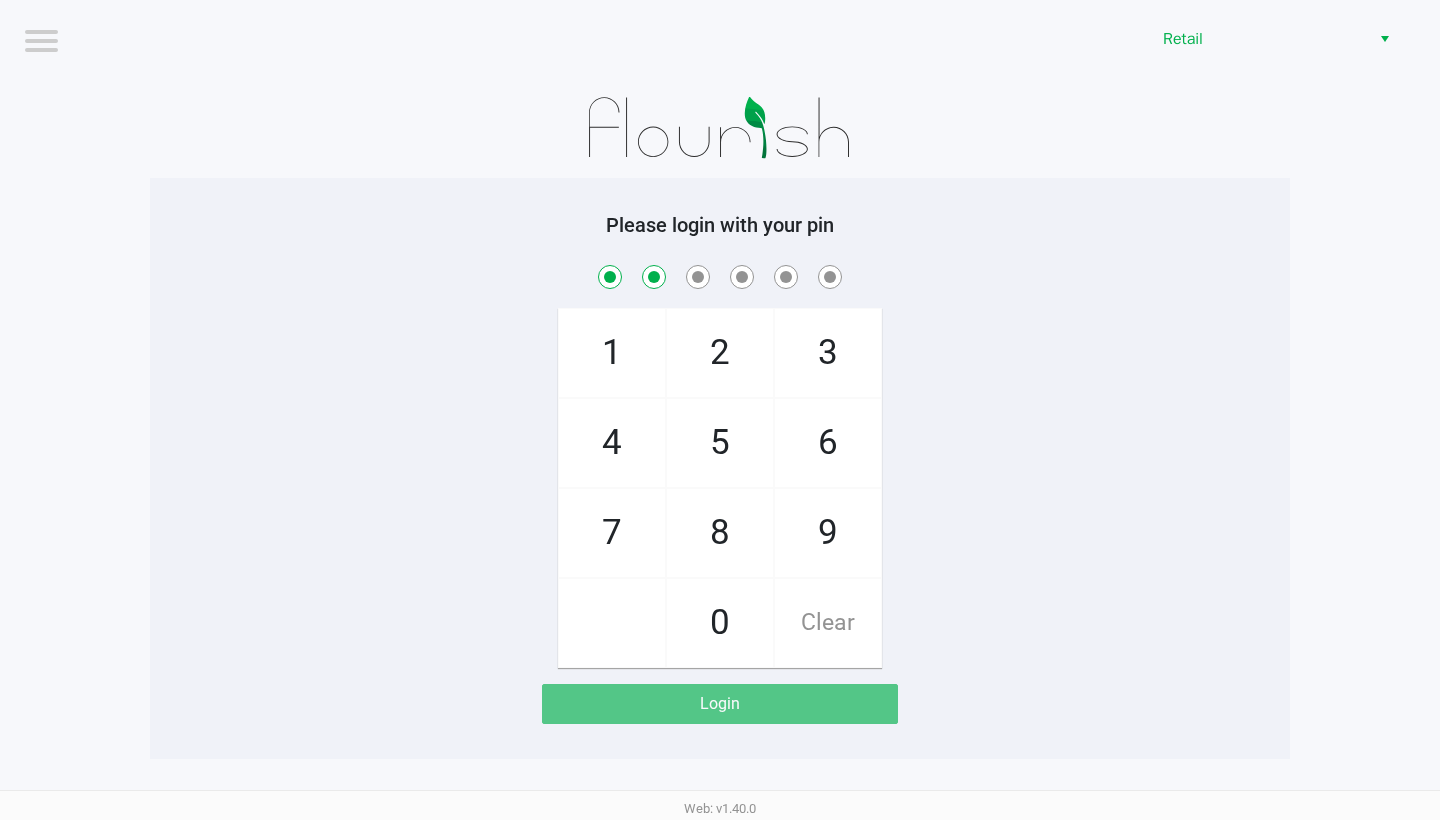checkbox on "true" 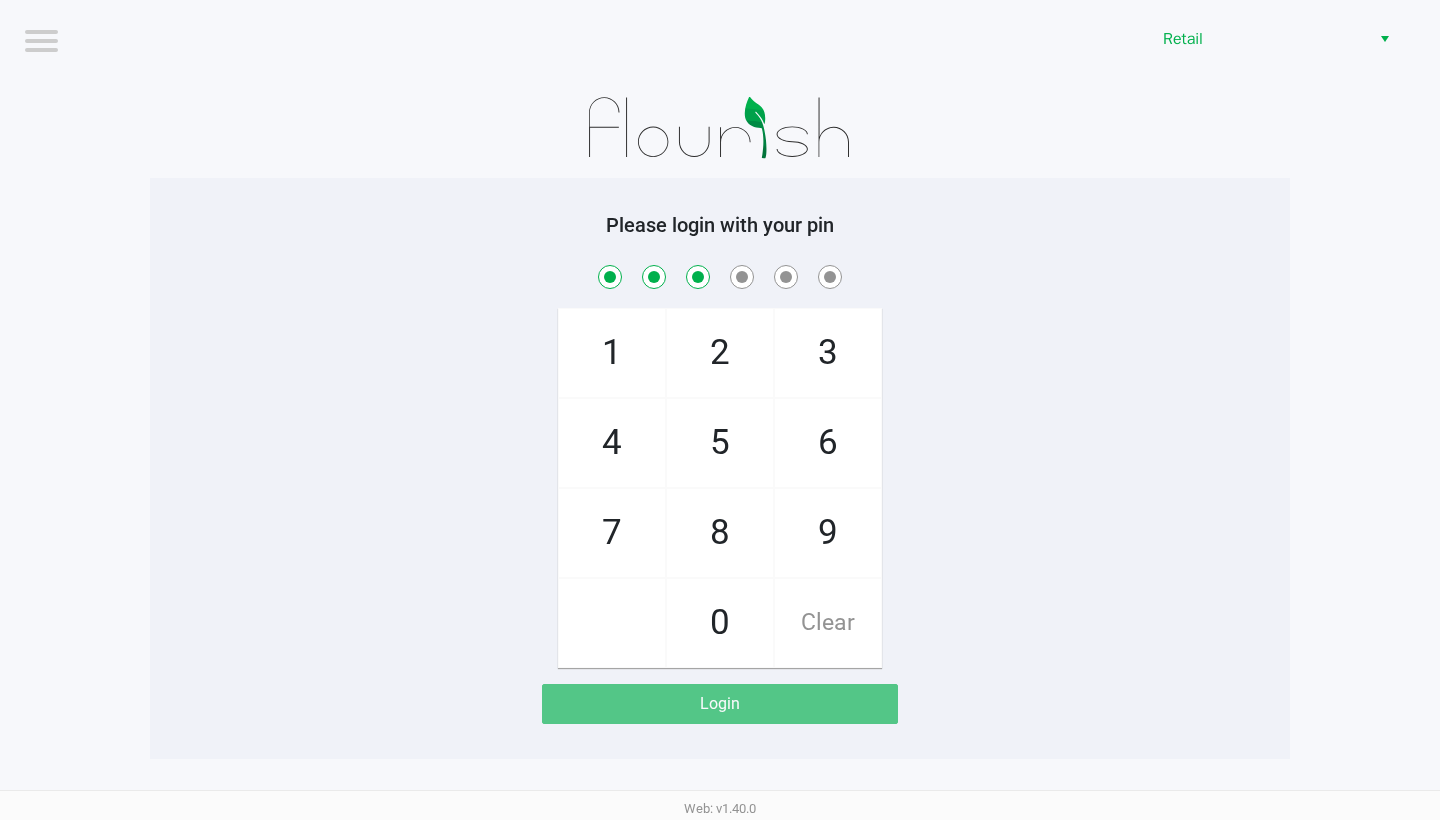 checkbox on "true" 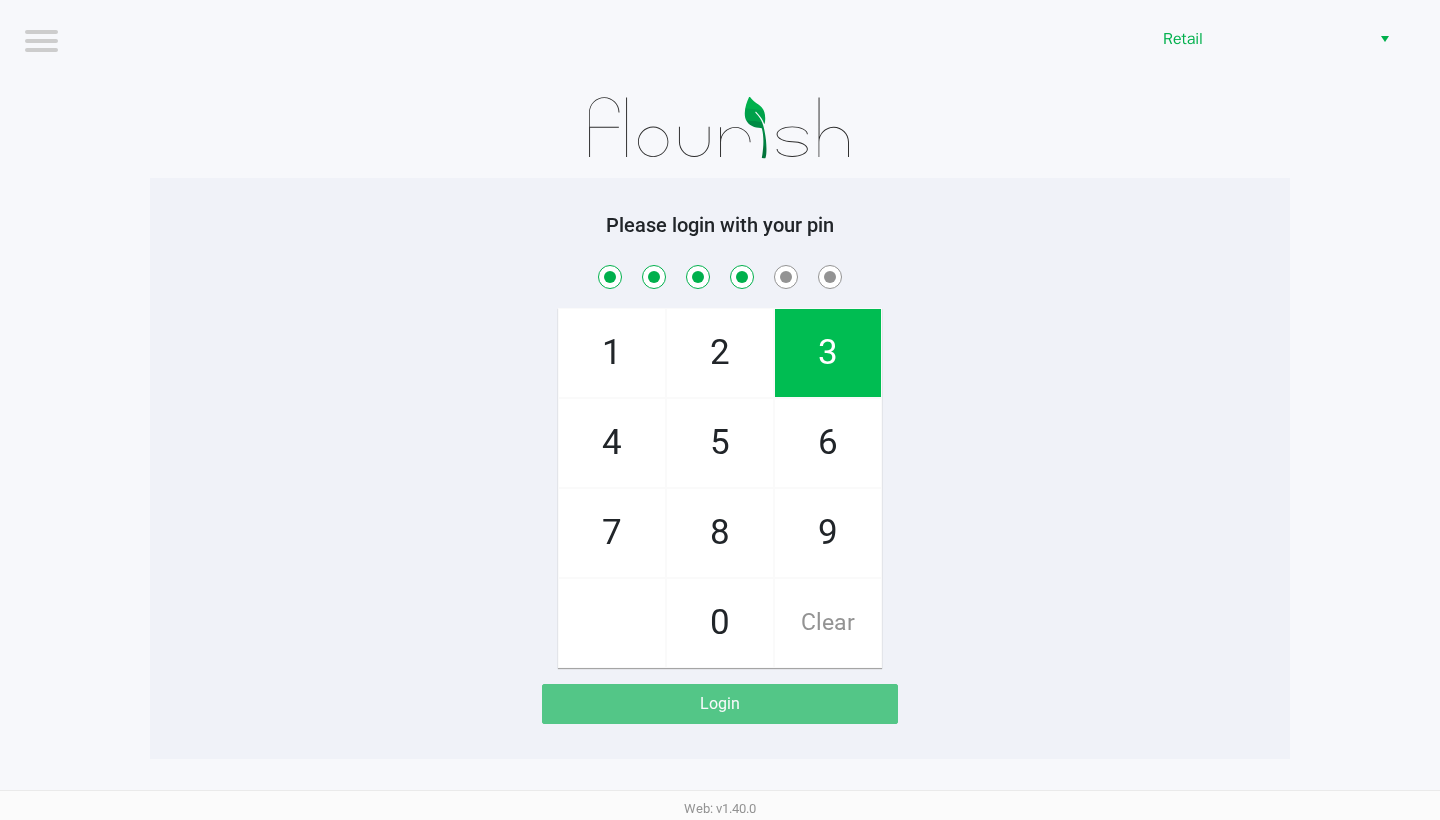 checkbox on "true" 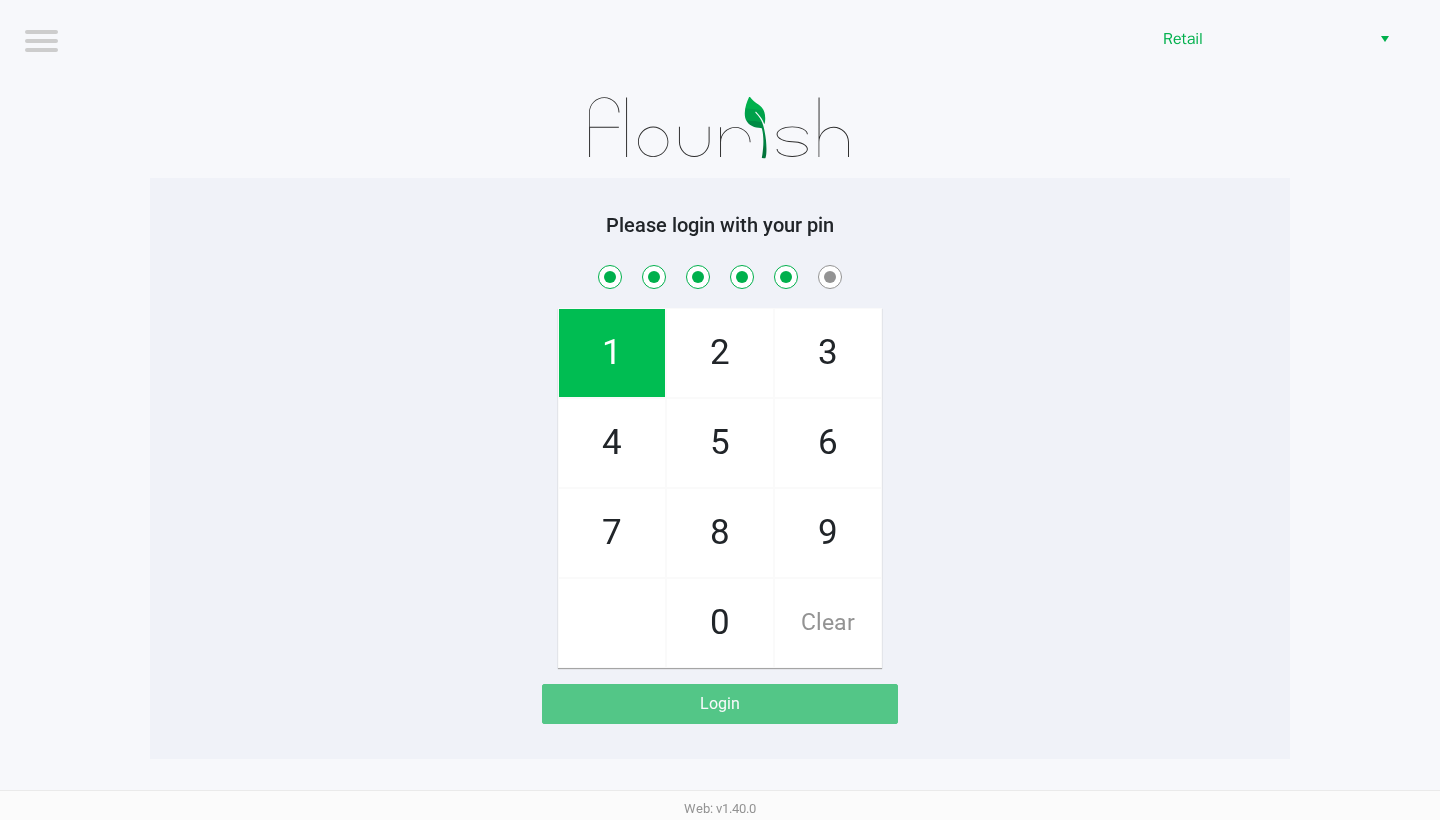checkbox on "true" 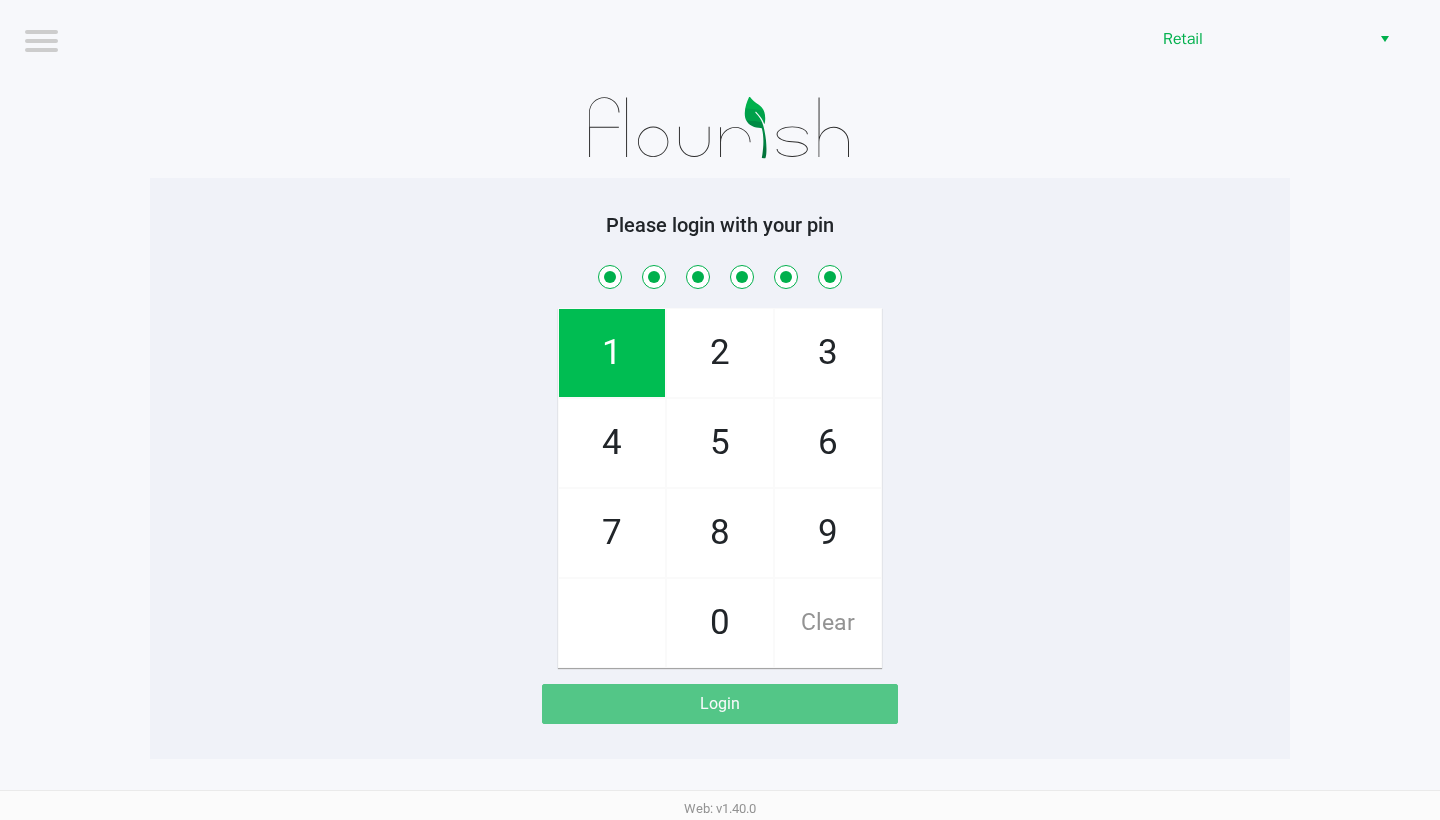checkbox on "true" 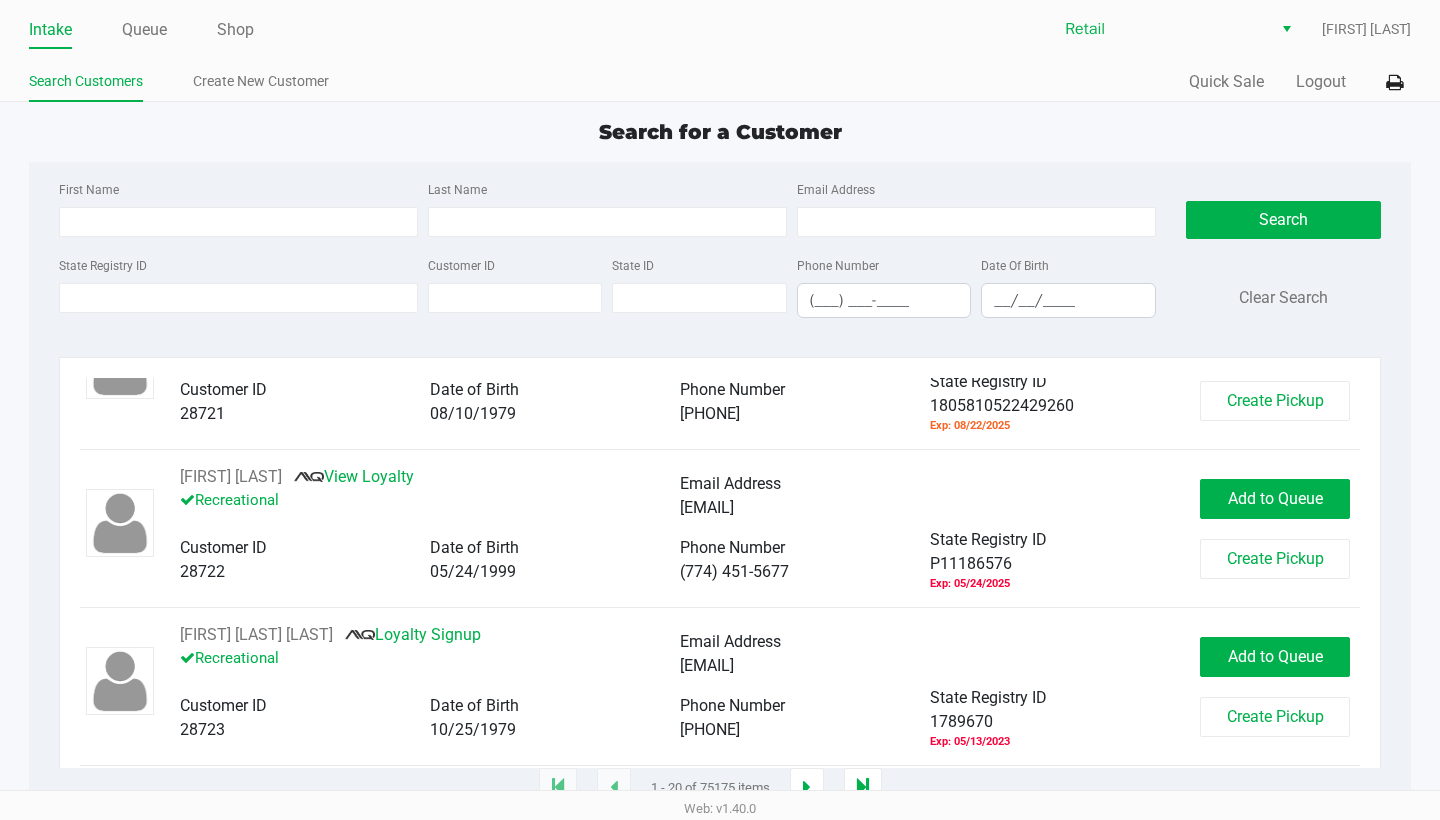 scroll, scrollTop: 547, scrollLeft: 0, axis: vertical 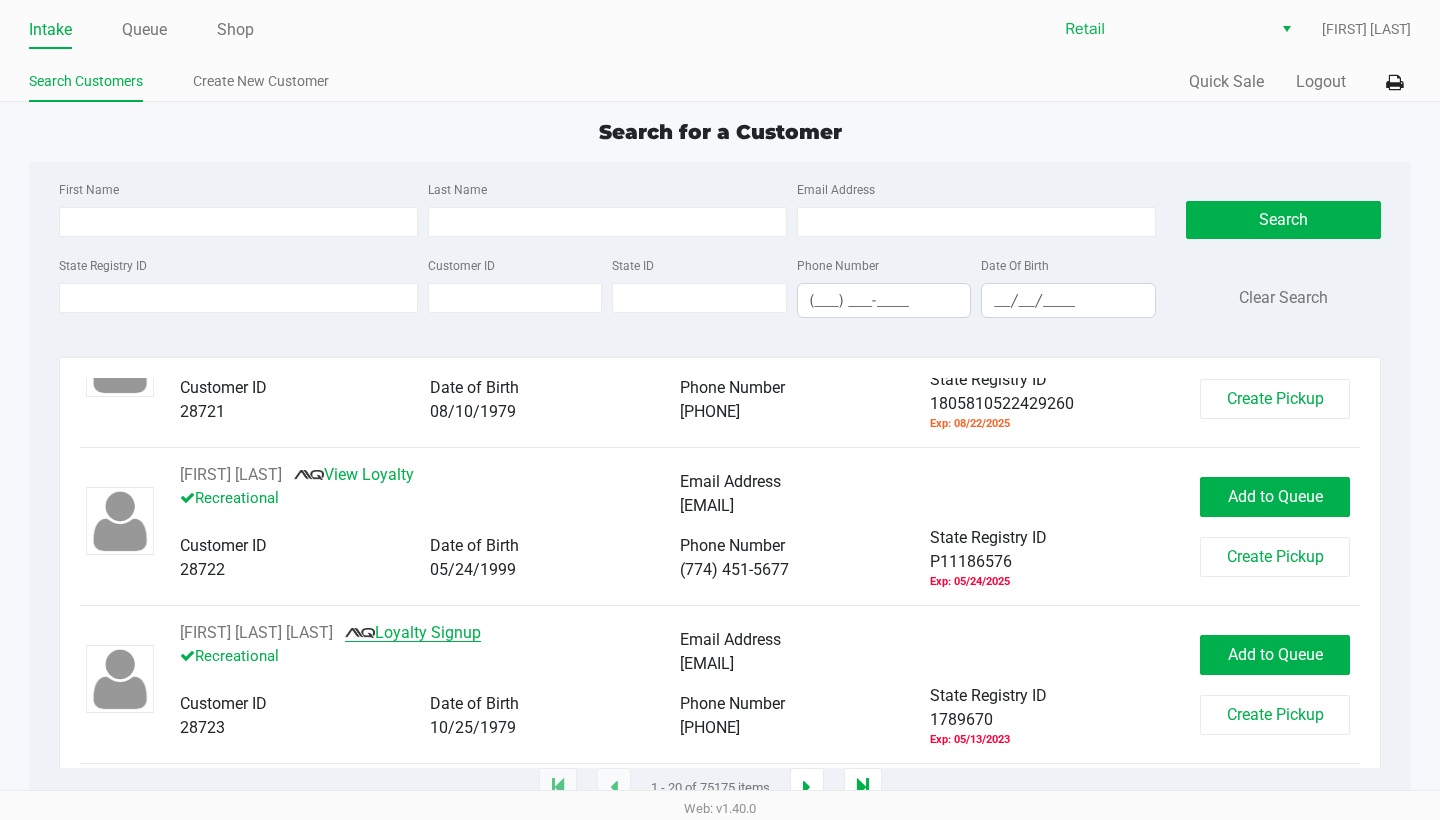 click on "Loyalty Signup" 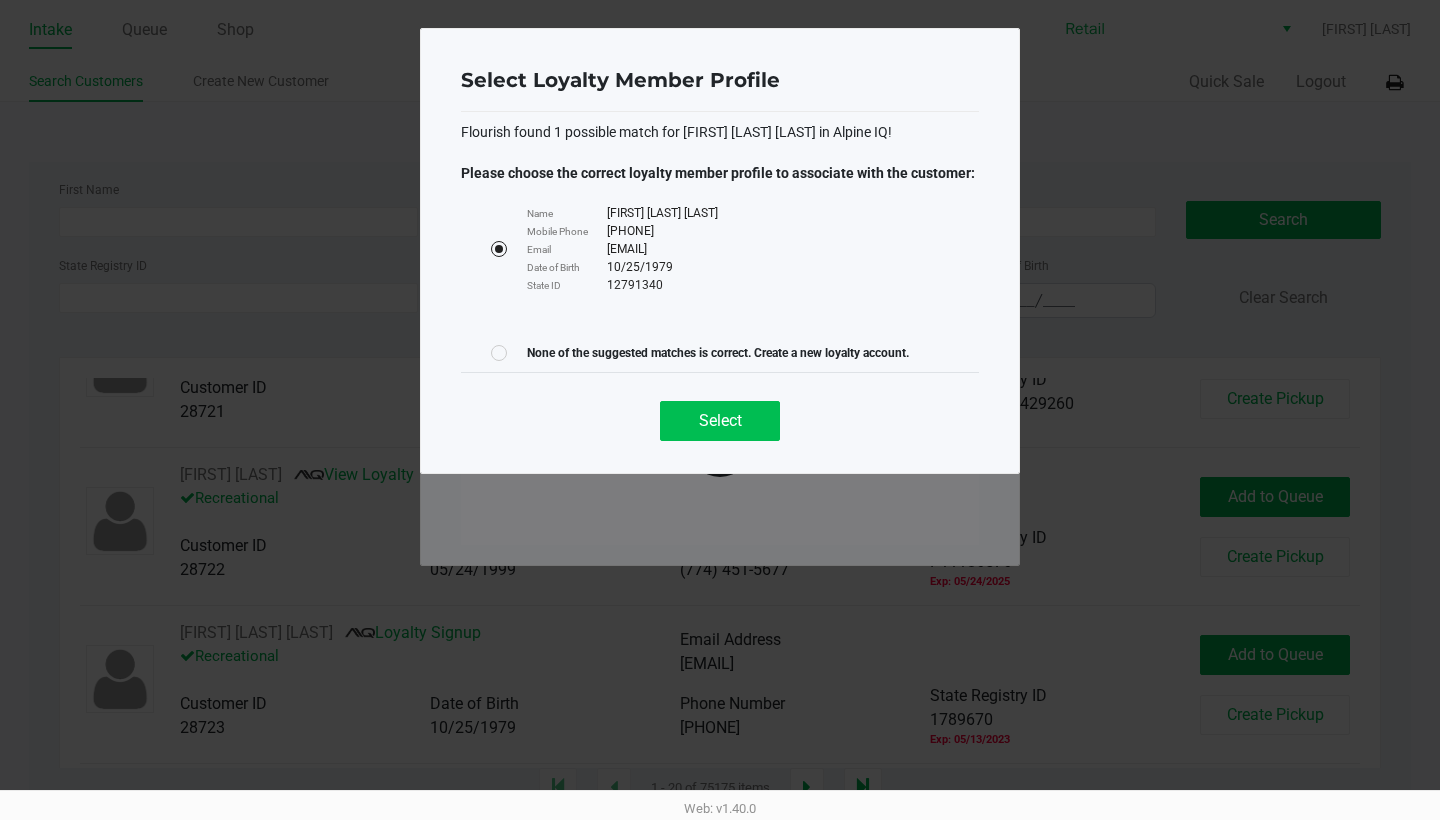 click on "Select" 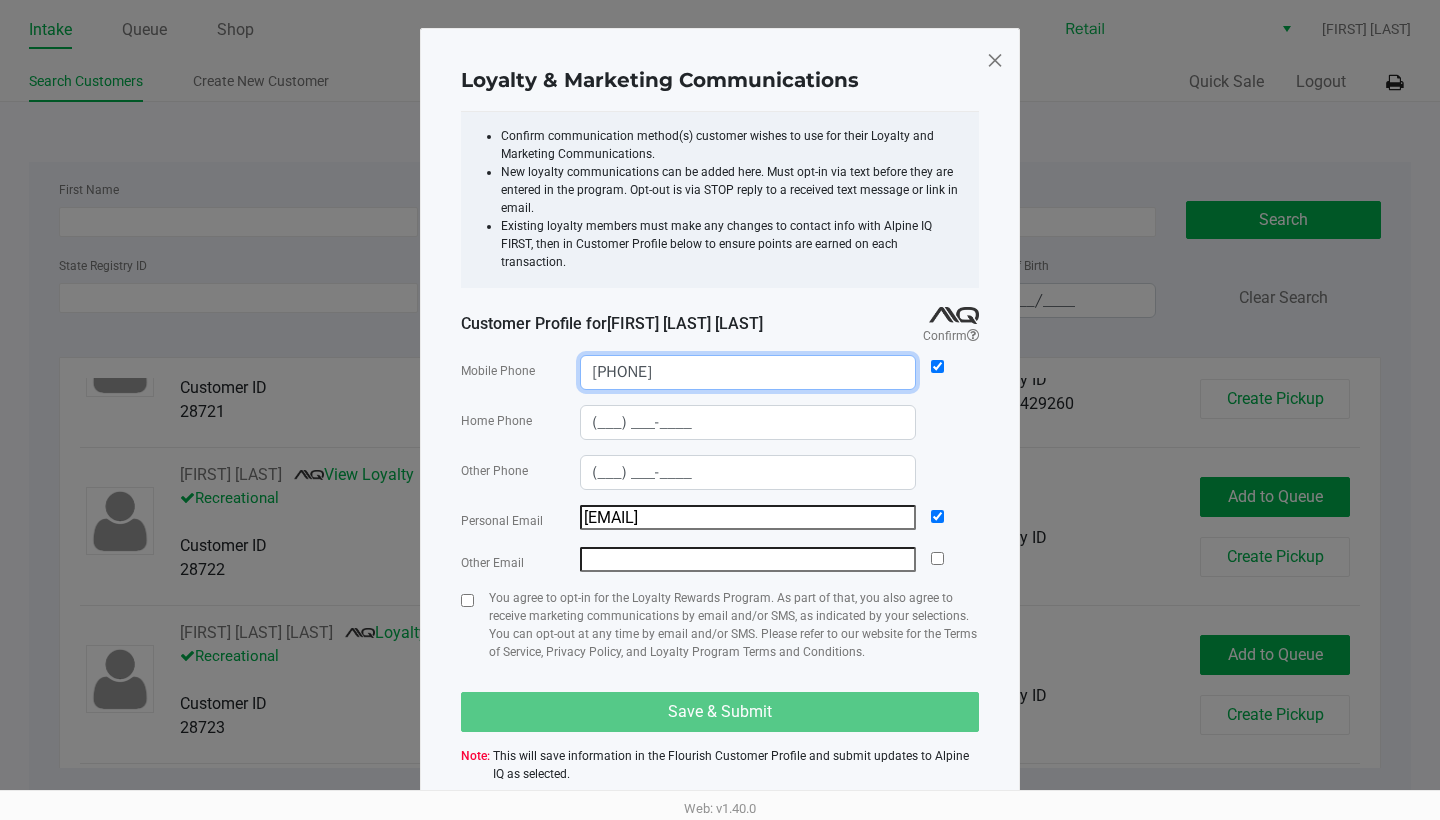 click 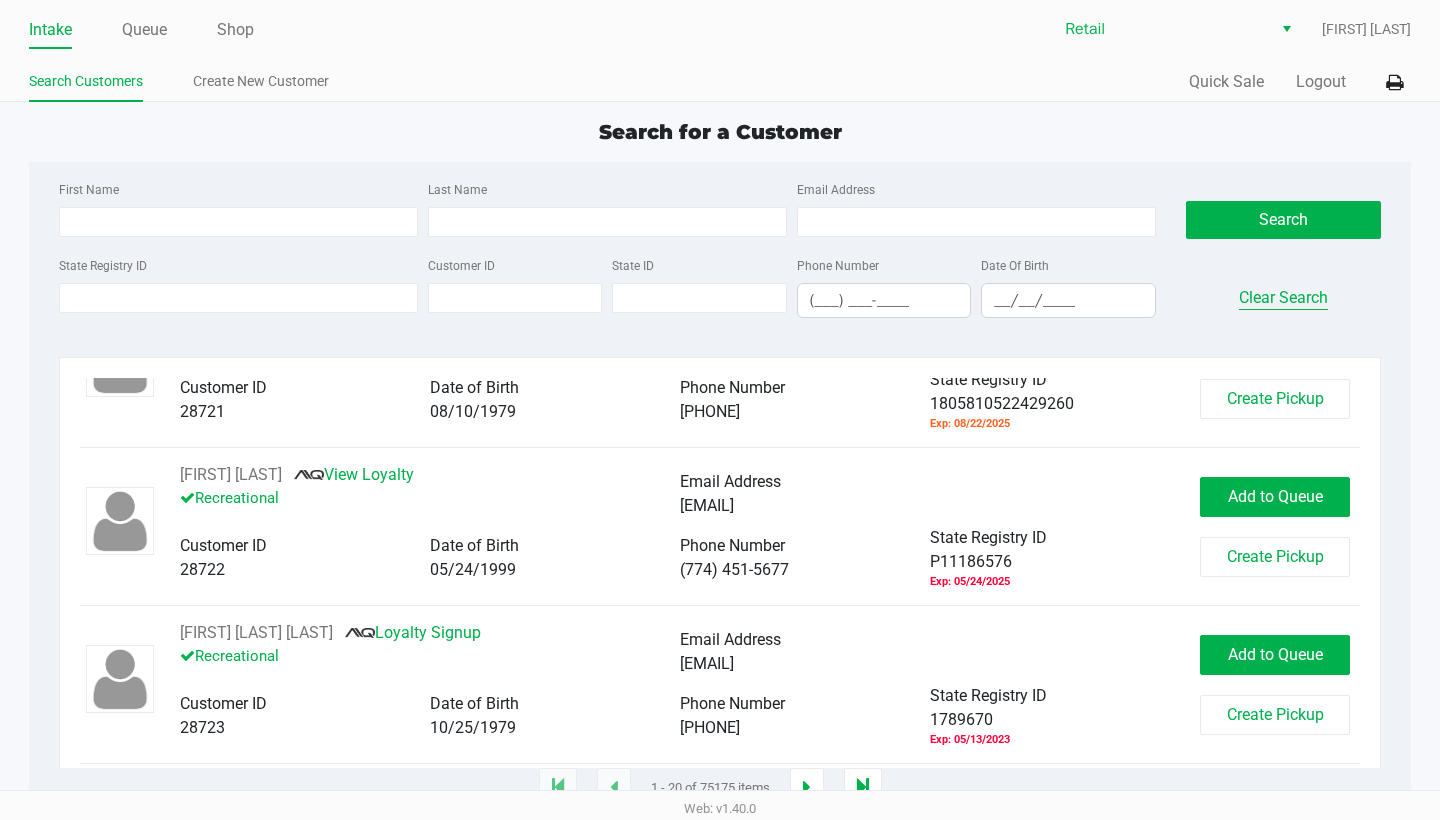 click on "Clear Search" 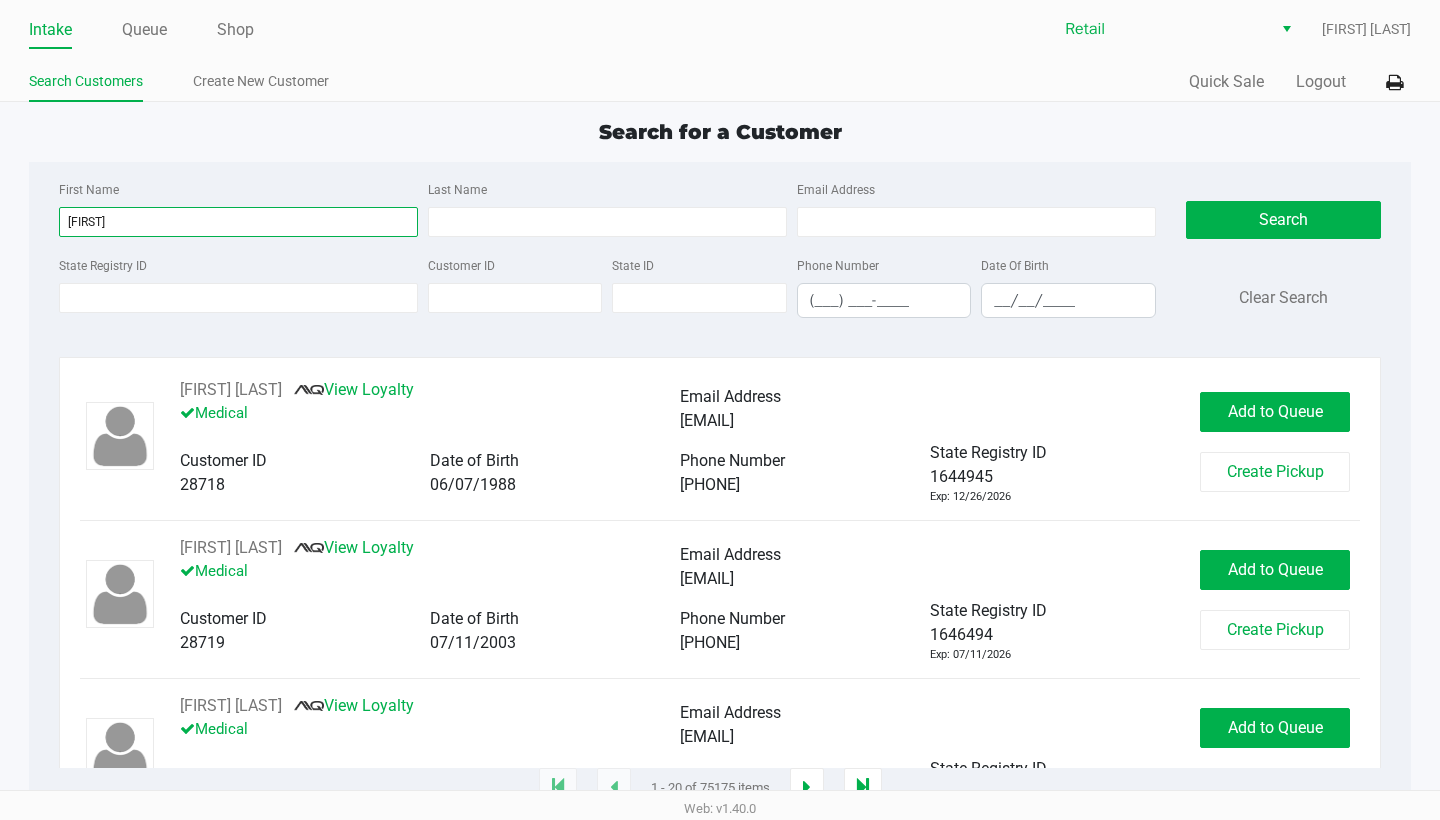 type on "david" 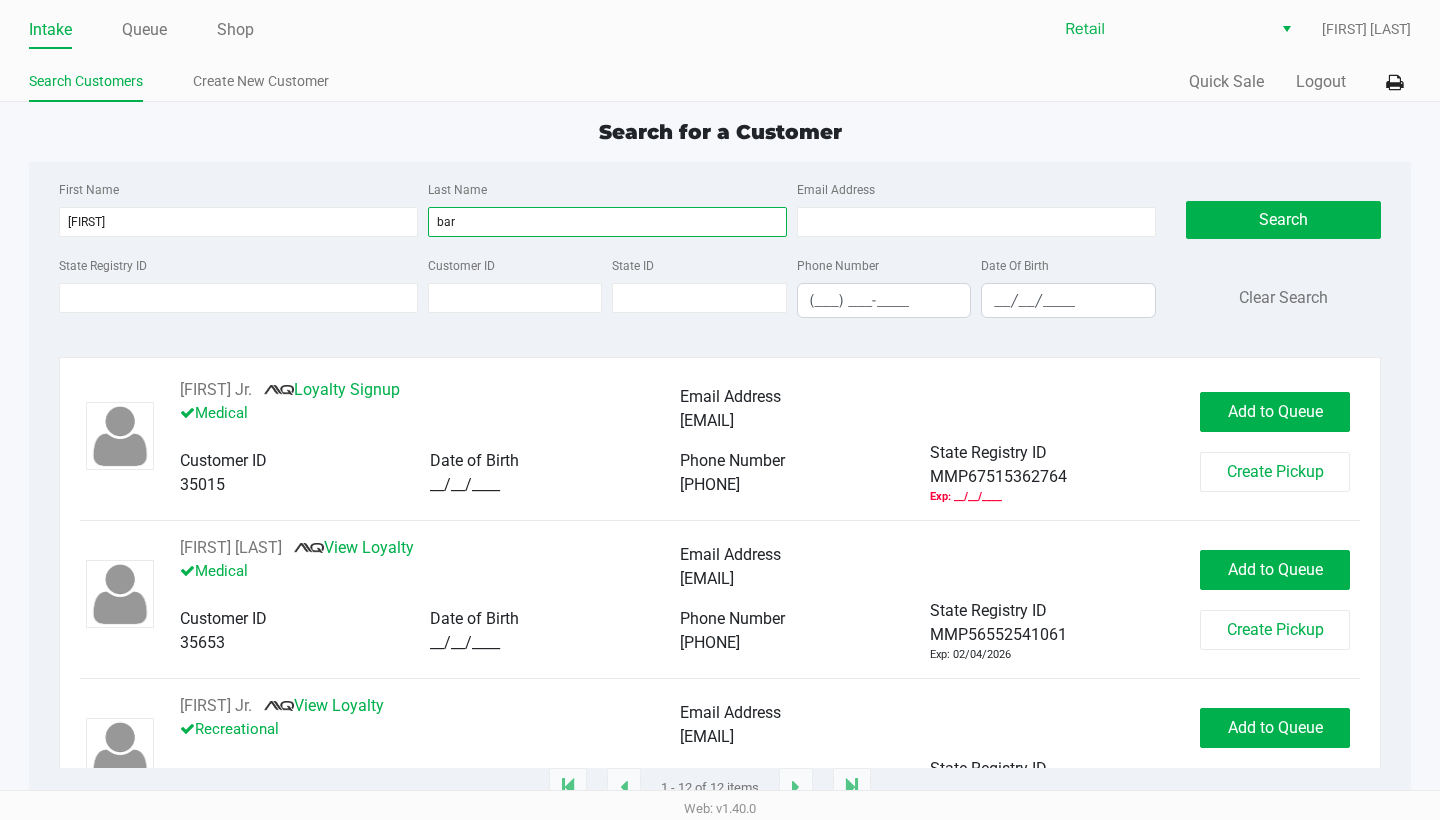 type on "bar" 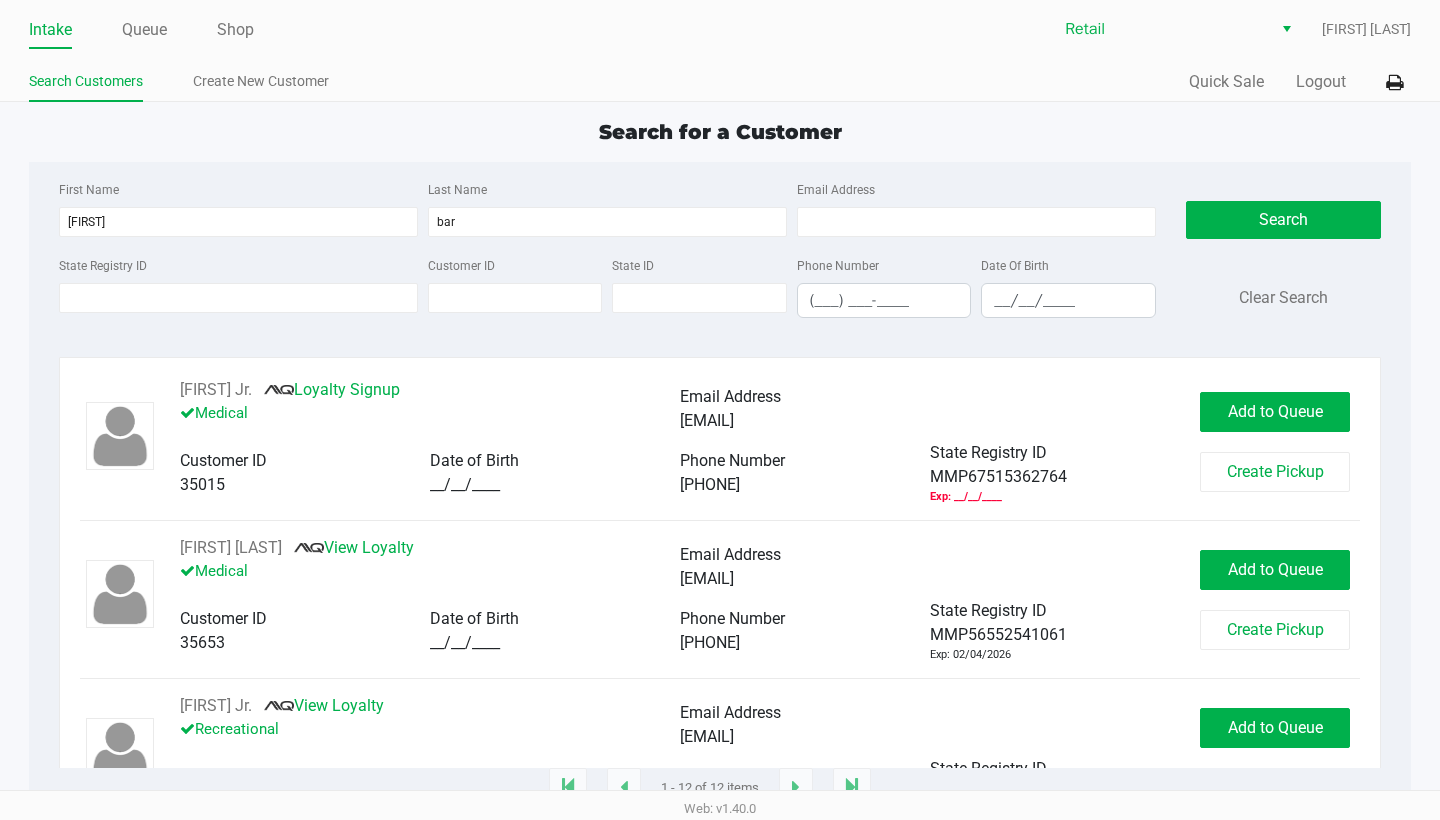 click on "Medical" 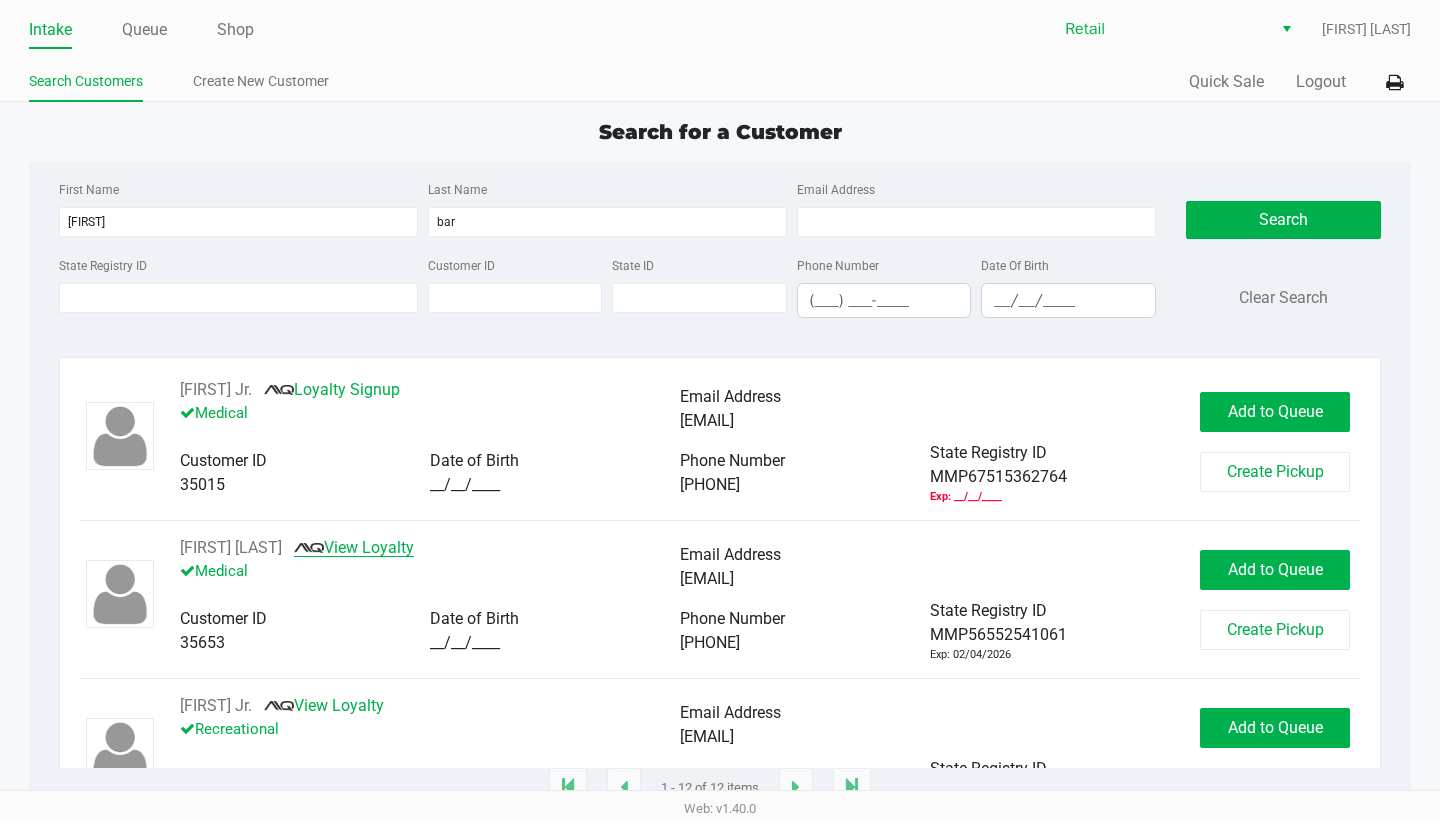 click on "View Loyalty" 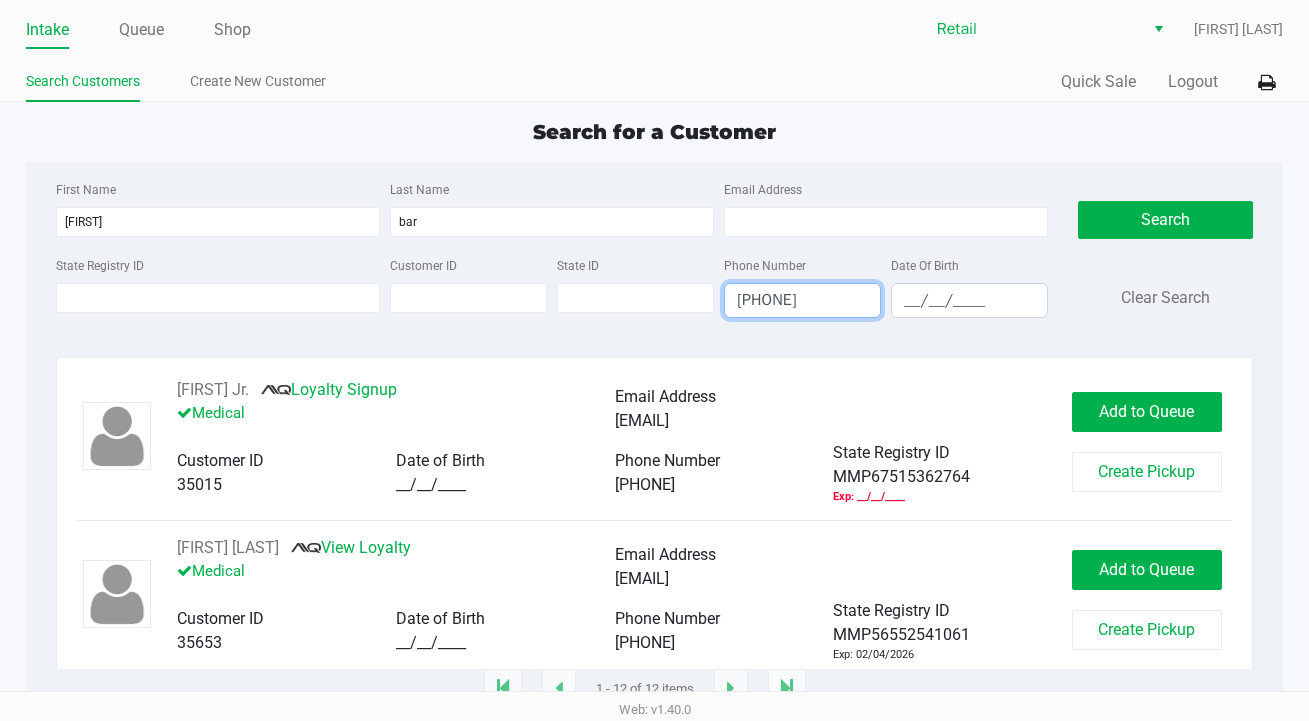 type on "(310) 346-047_" 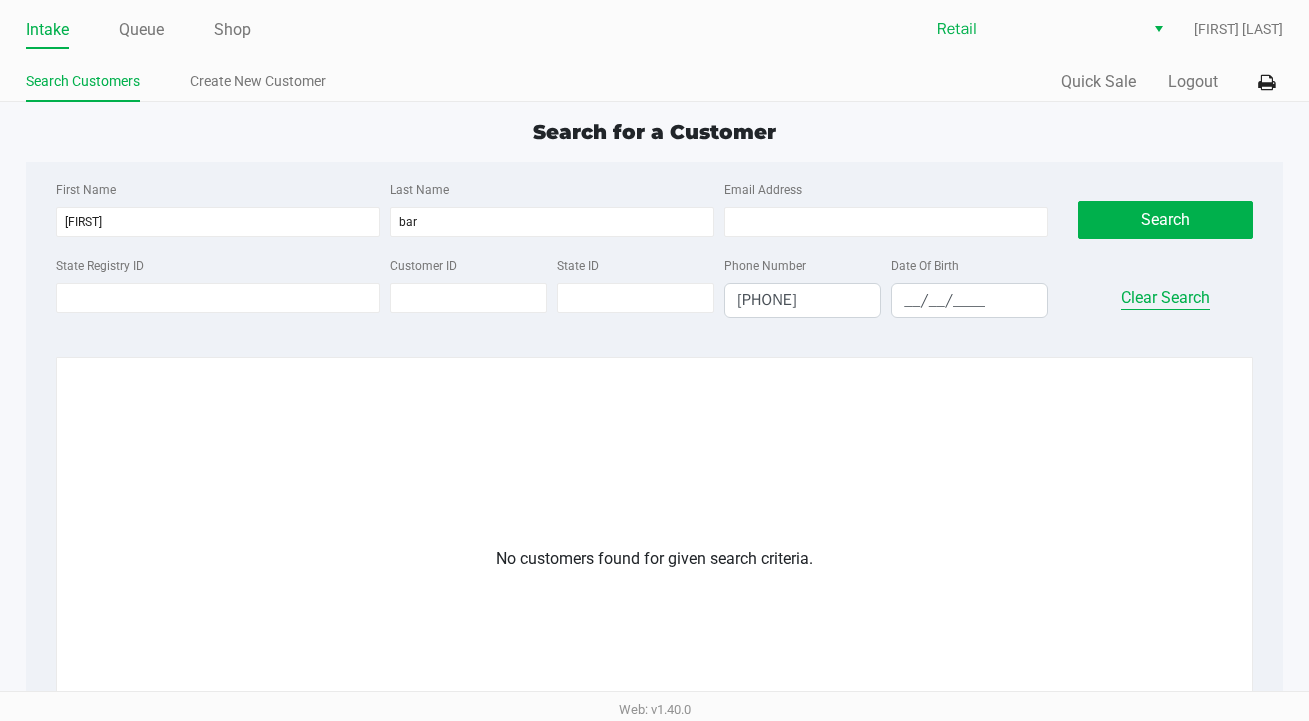 click on "Clear Search" 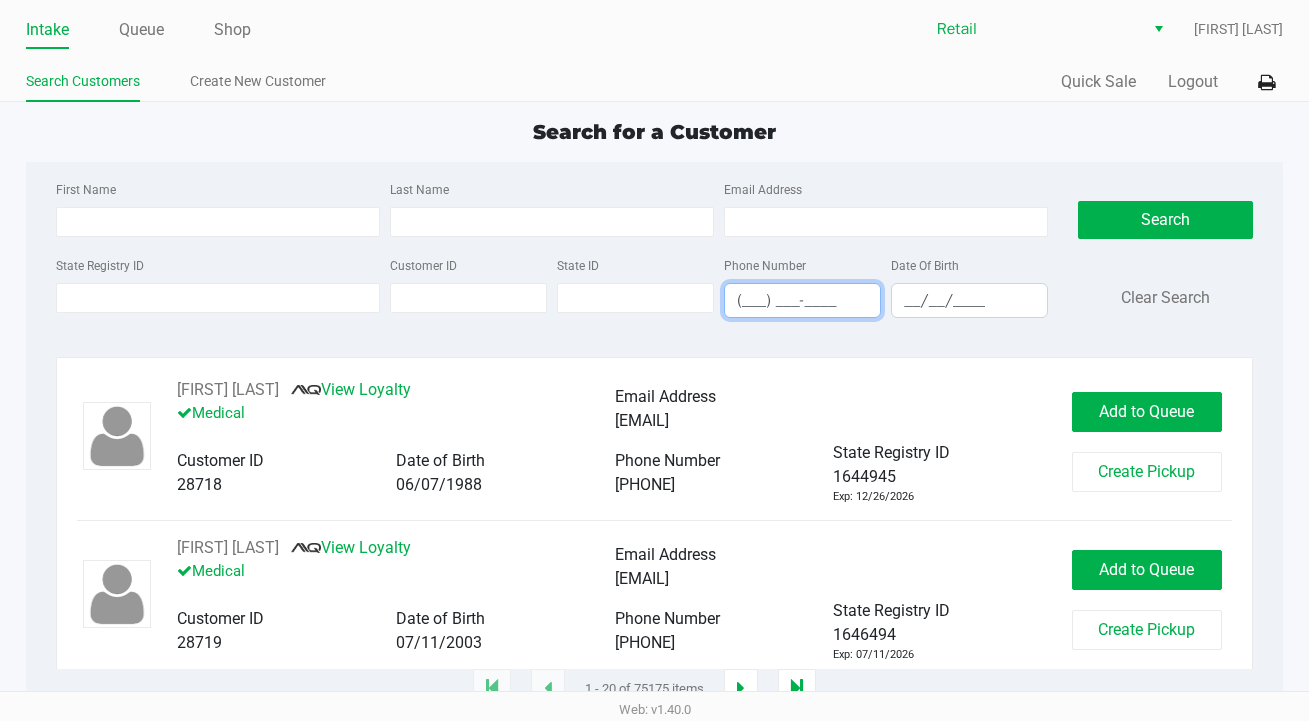 click on "(___) ___-____" at bounding box center (802, 300) 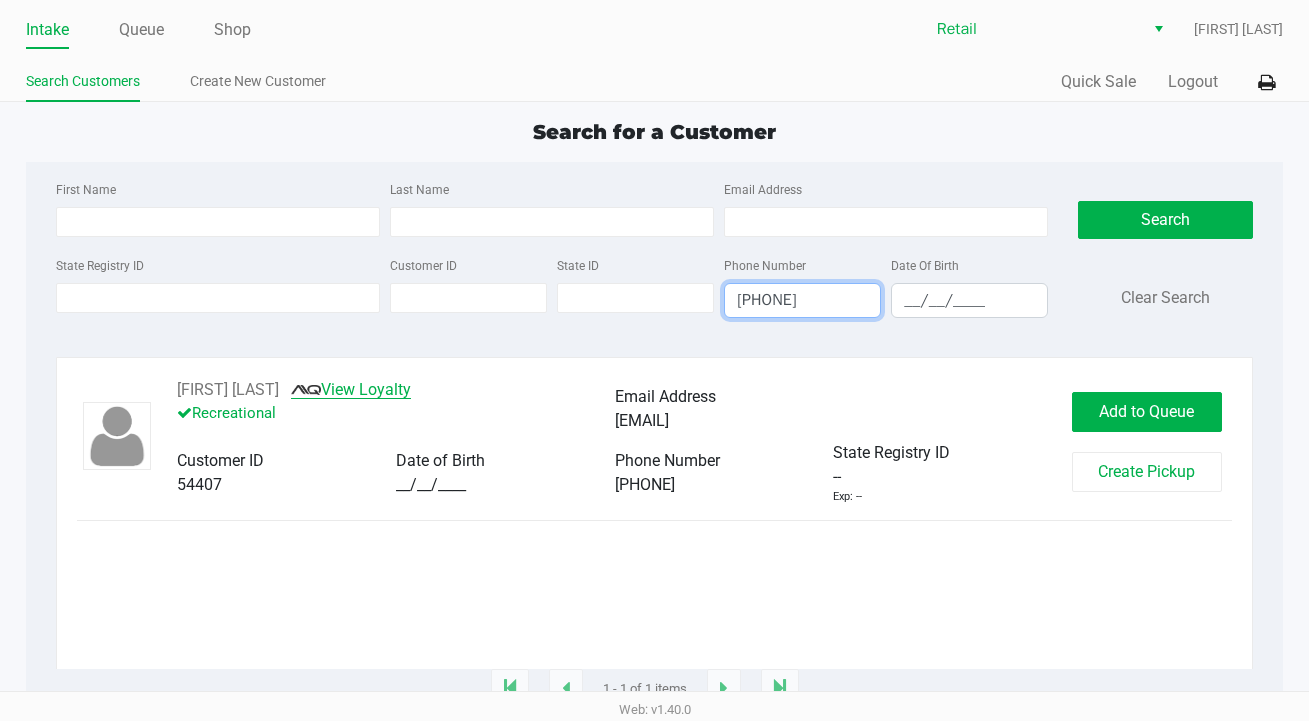 click on "View Loyalty" 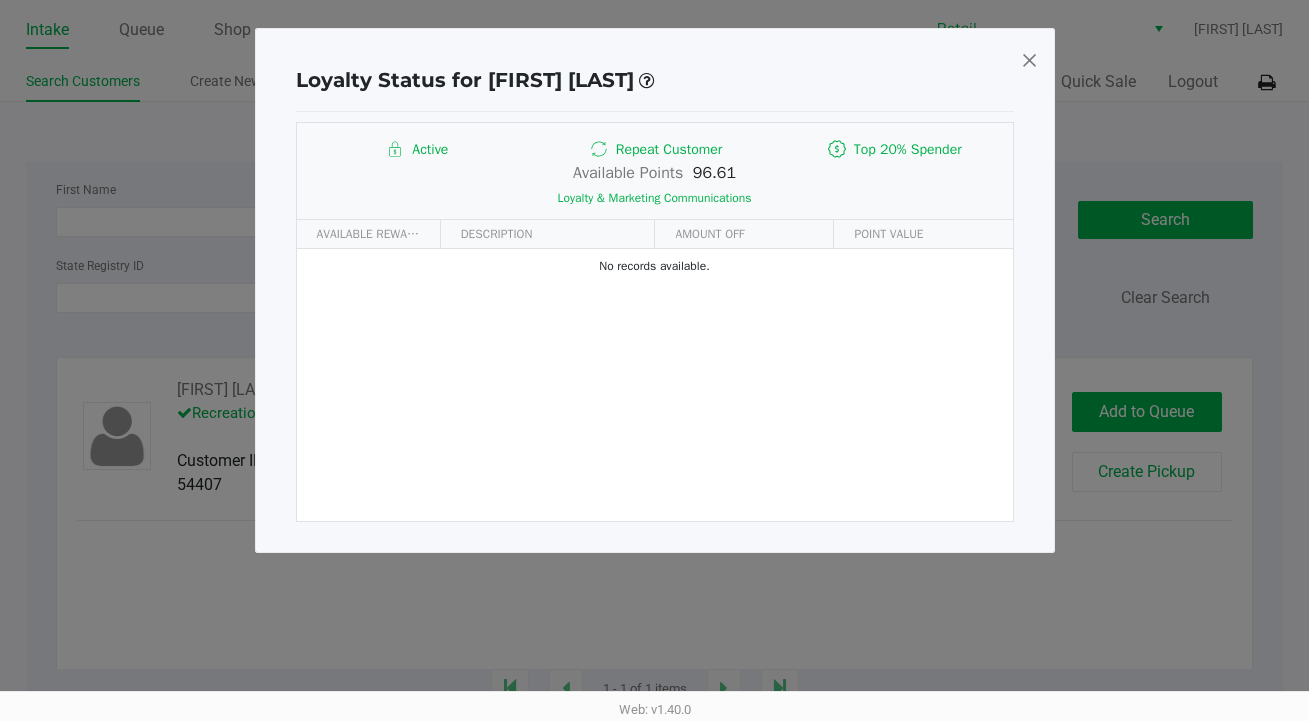 click 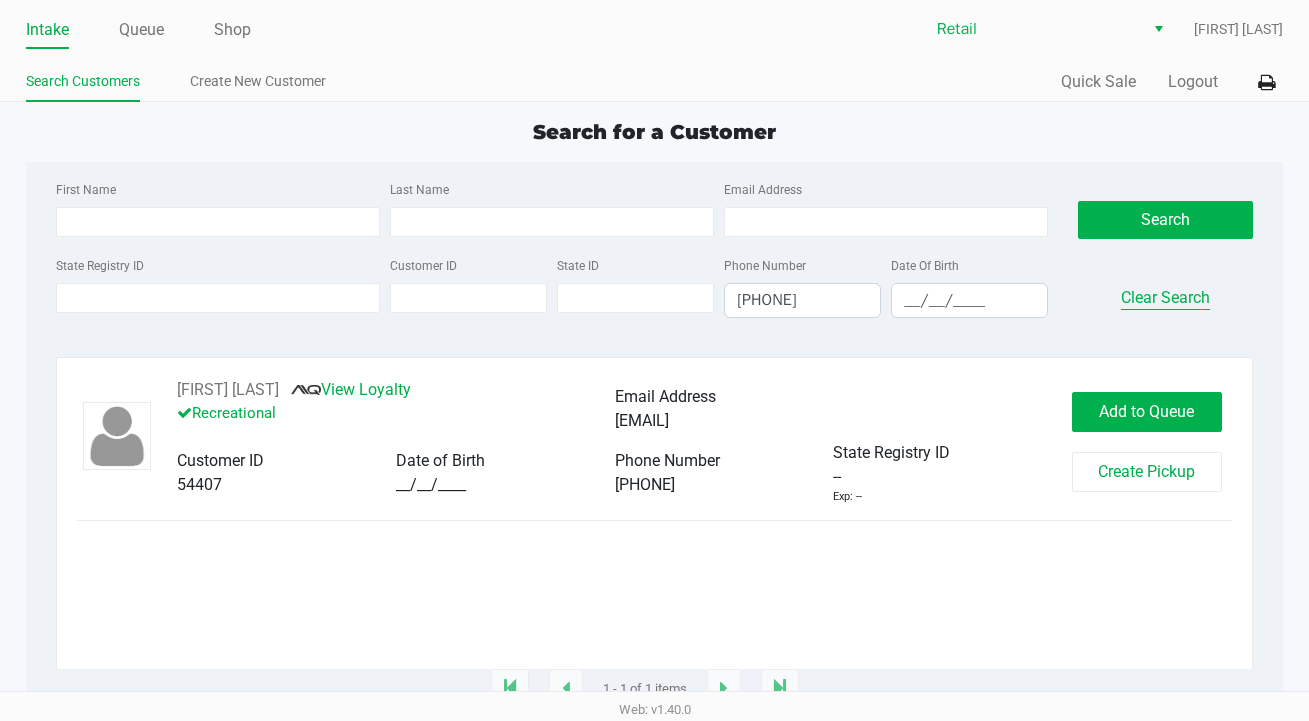 click on "Clear Search" 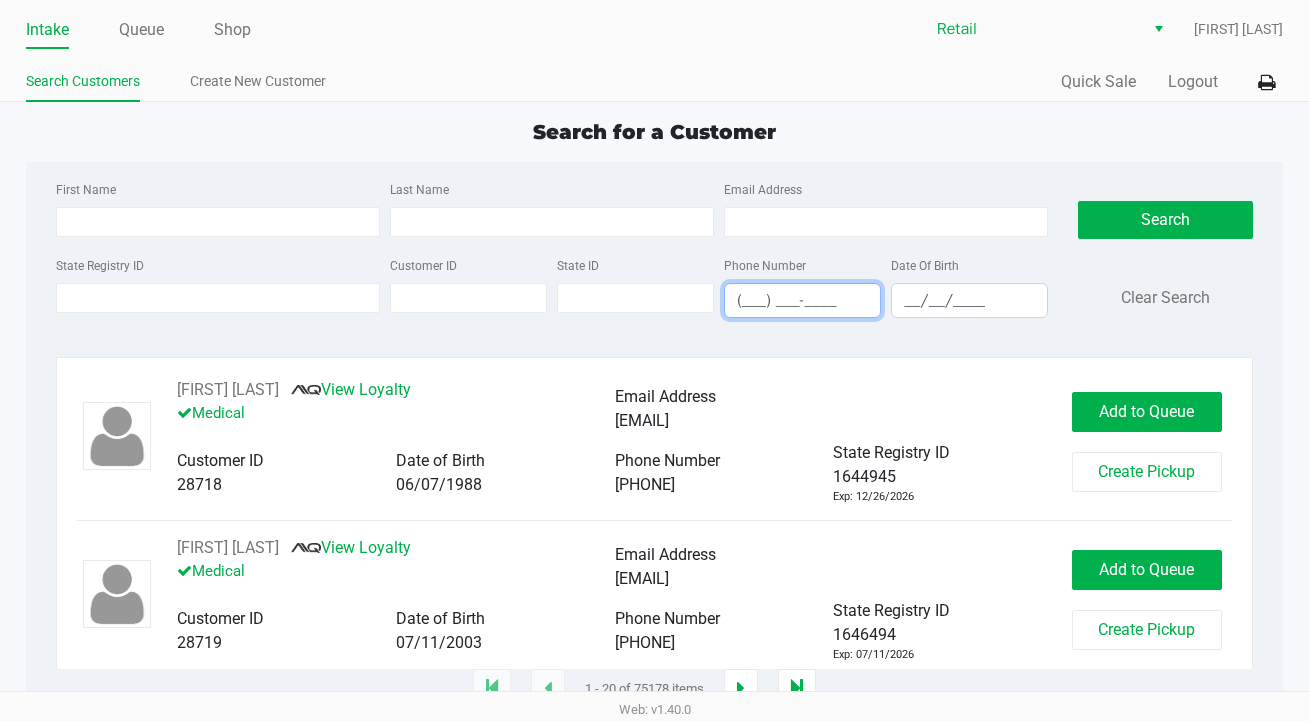 click on "(___) ___-____" at bounding box center (802, 300) 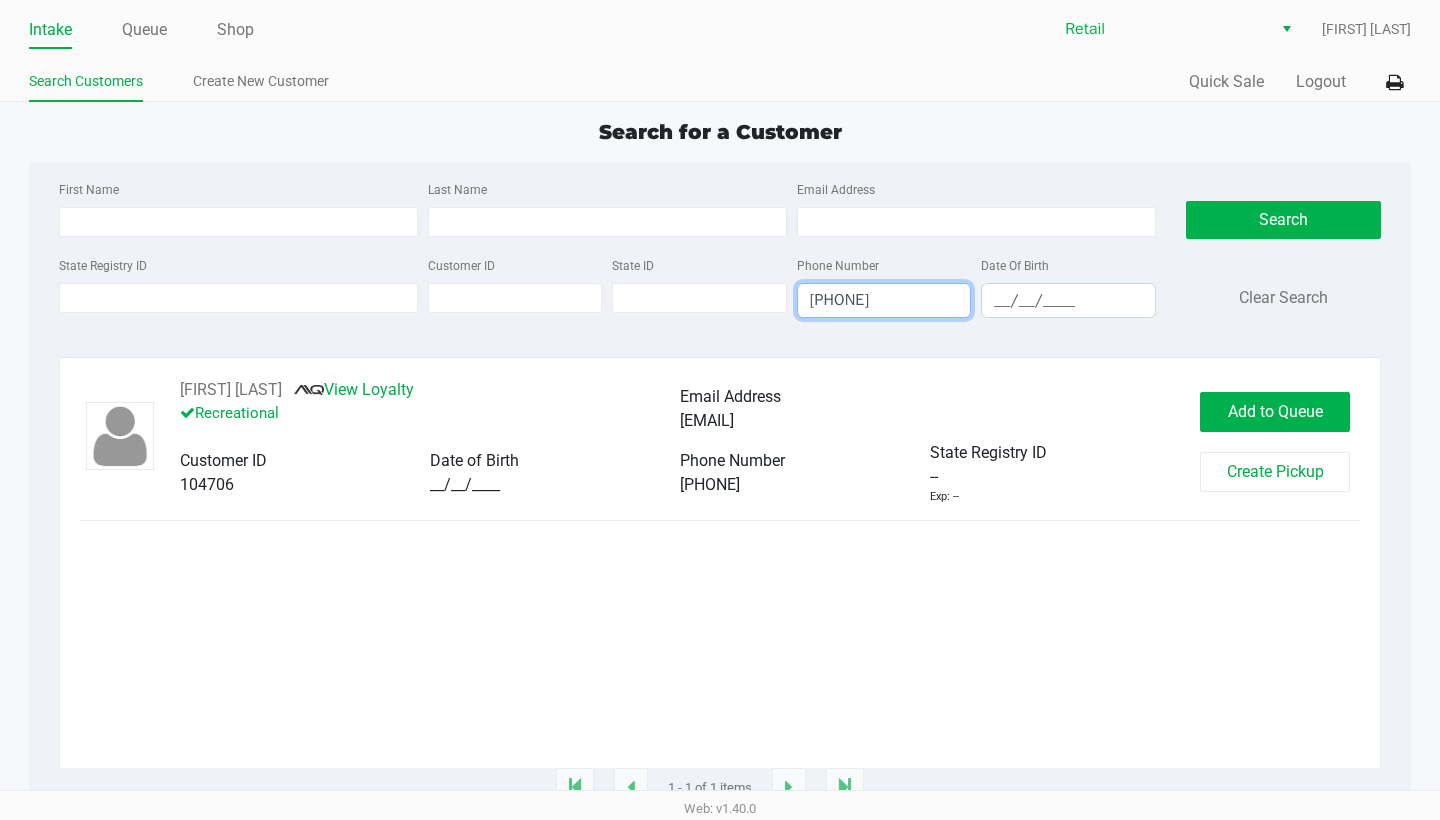 click on "Chris Macbride       View Loyalty   Recreational   Email Address   cmacbride1@gmail.com   Customer ID   104706   Date of Birth   12/12/1980   Phone Number   (508) 492-9113   State Registry ID   --   Exp: --   Add to Queue   Create Pickup" 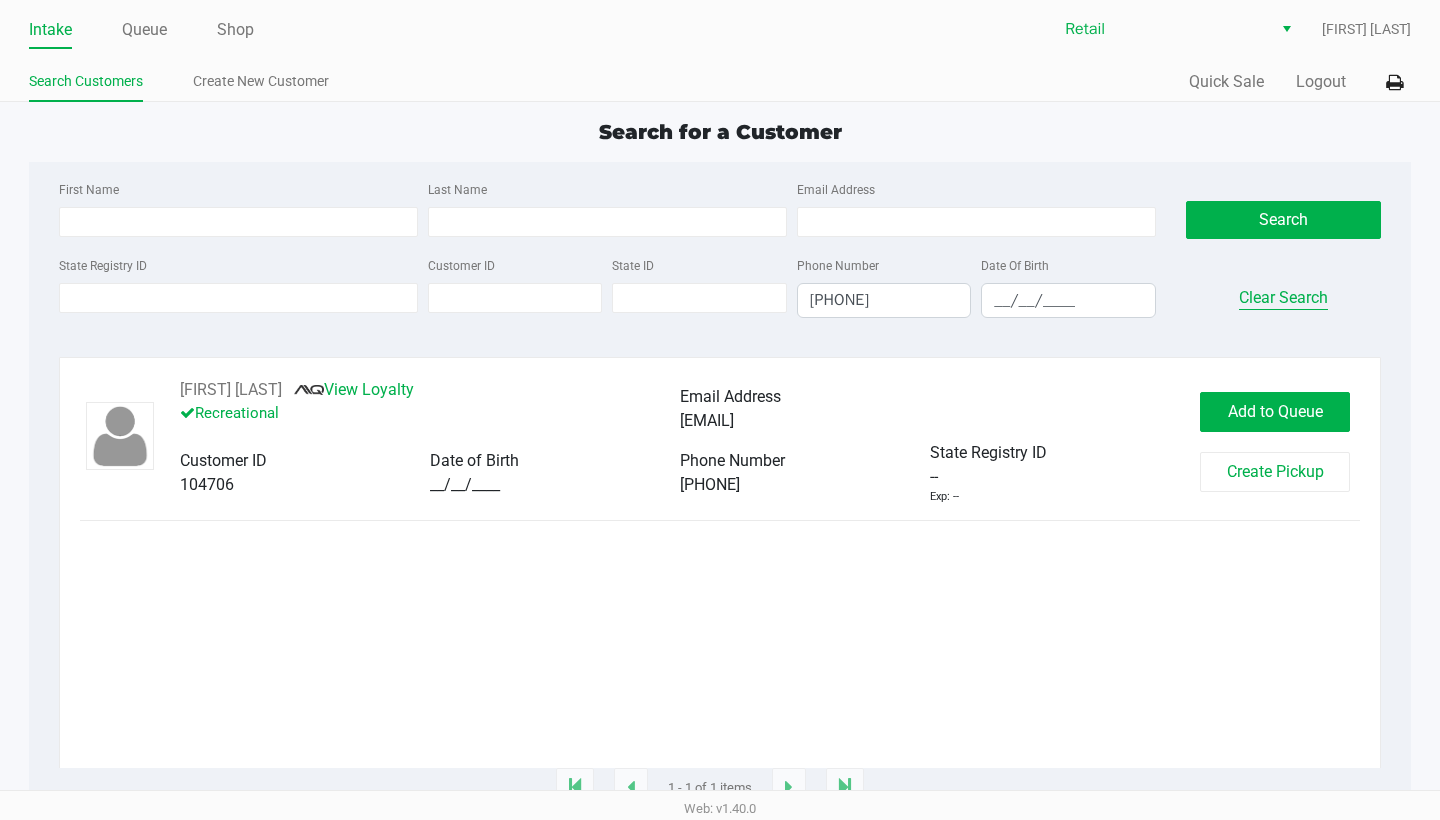 click on "Clear Search" 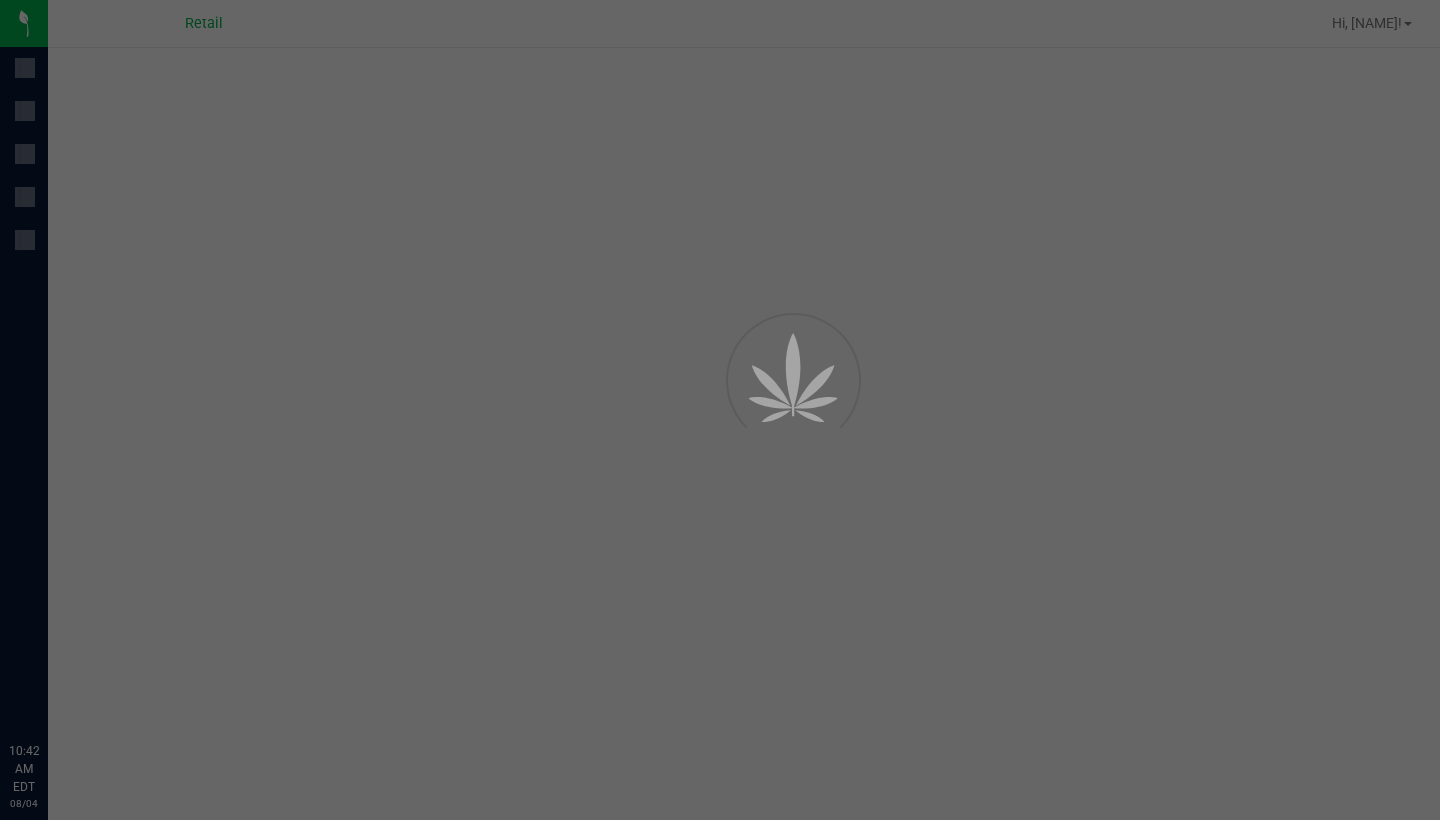 scroll, scrollTop: 0, scrollLeft: 0, axis: both 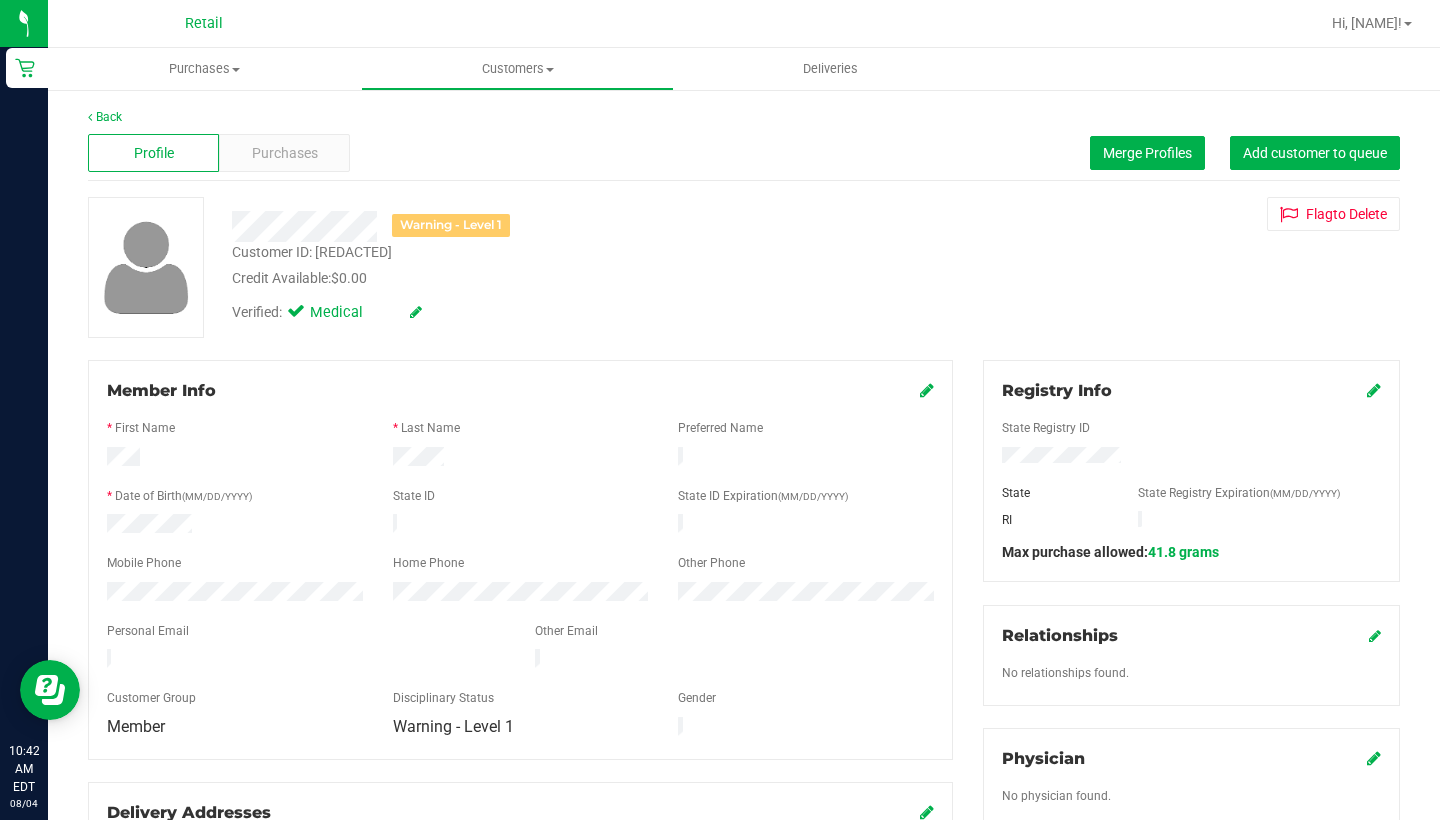 click at bounding box center [927, 390] 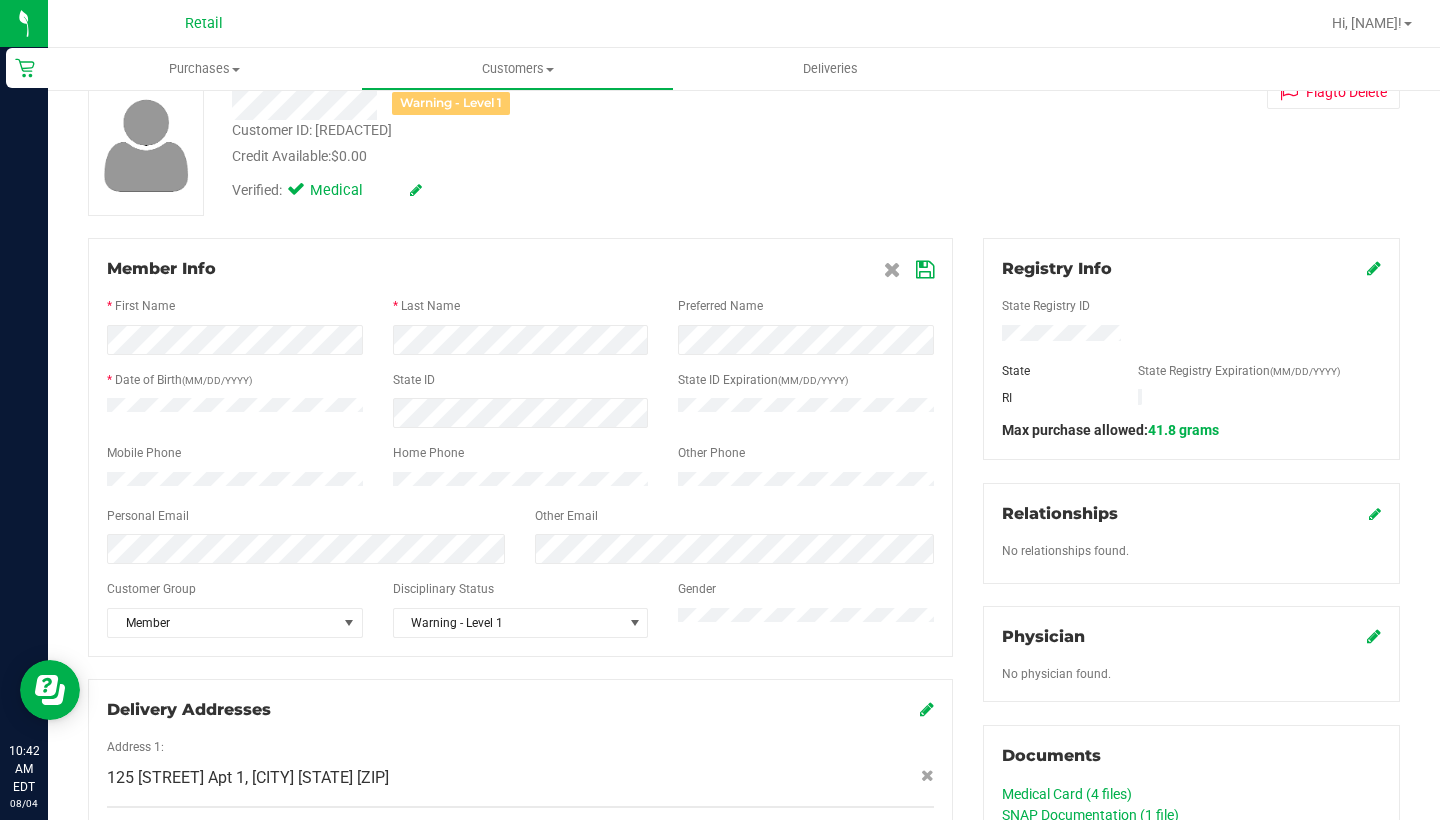 scroll, scrollTop: 126, scrollLeft: 0, axis: vertical 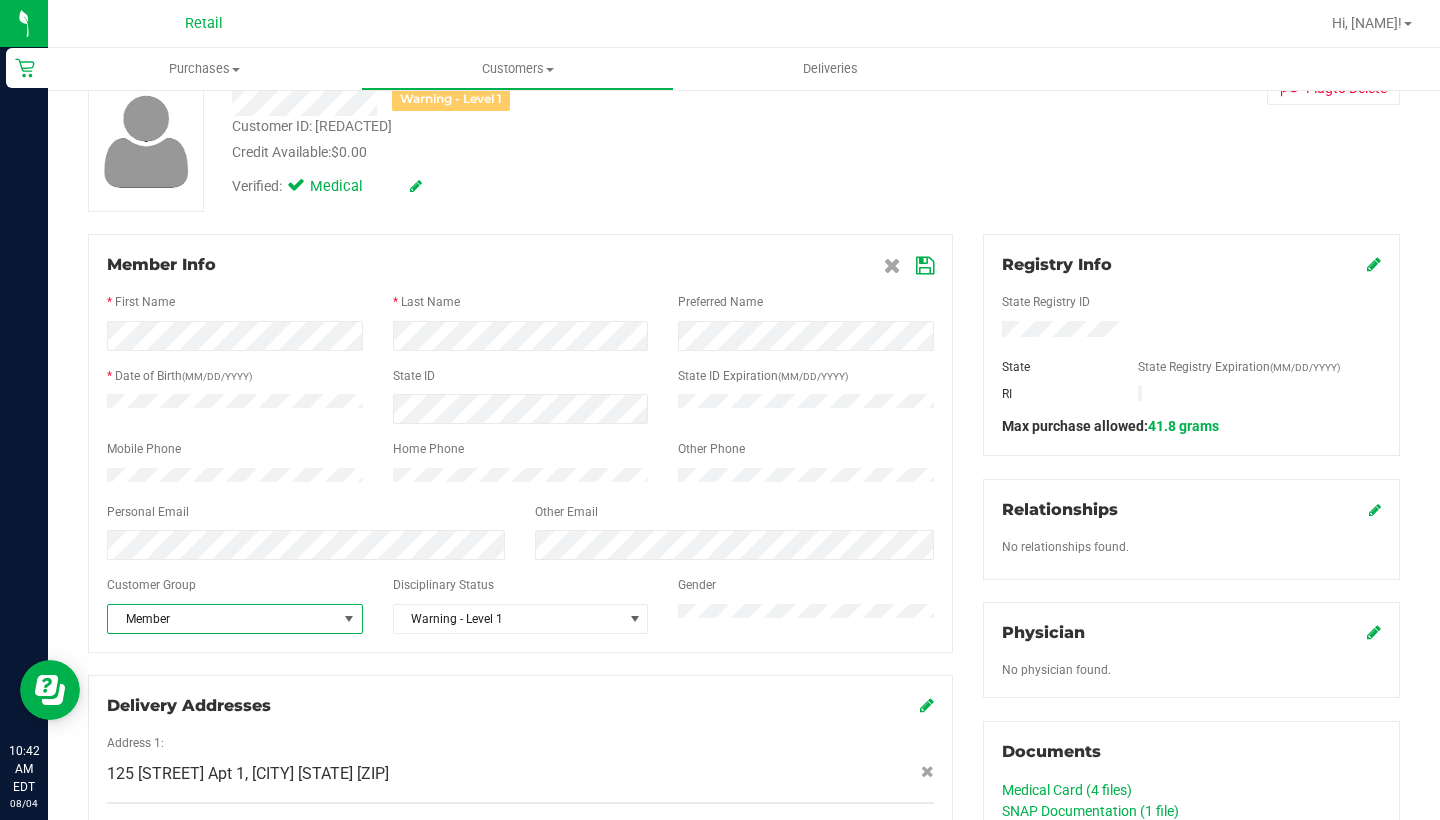 click on "Member" at bounding box center [222, 619] 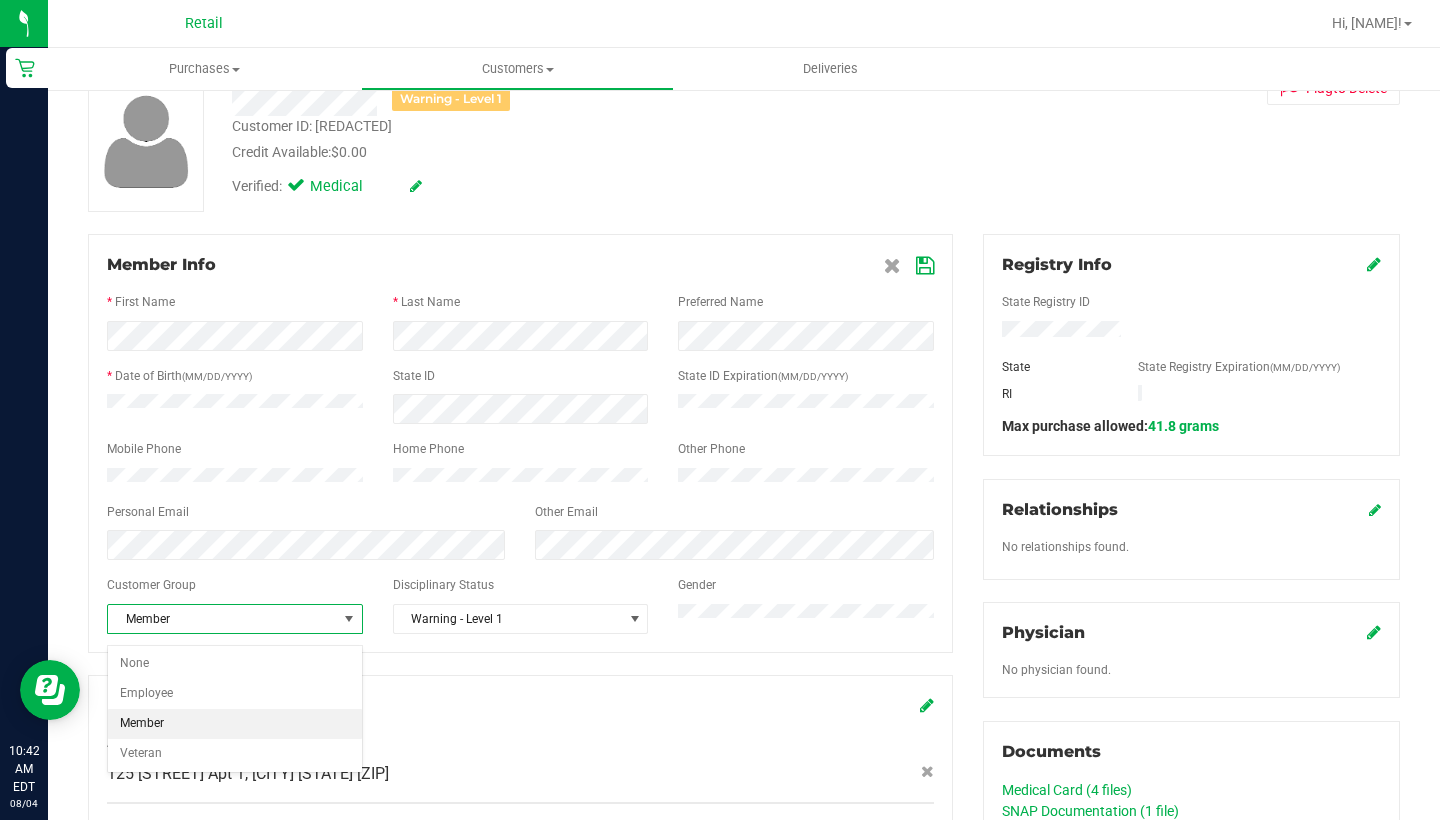 click on "Member Info" at bounding box center (520, 265) 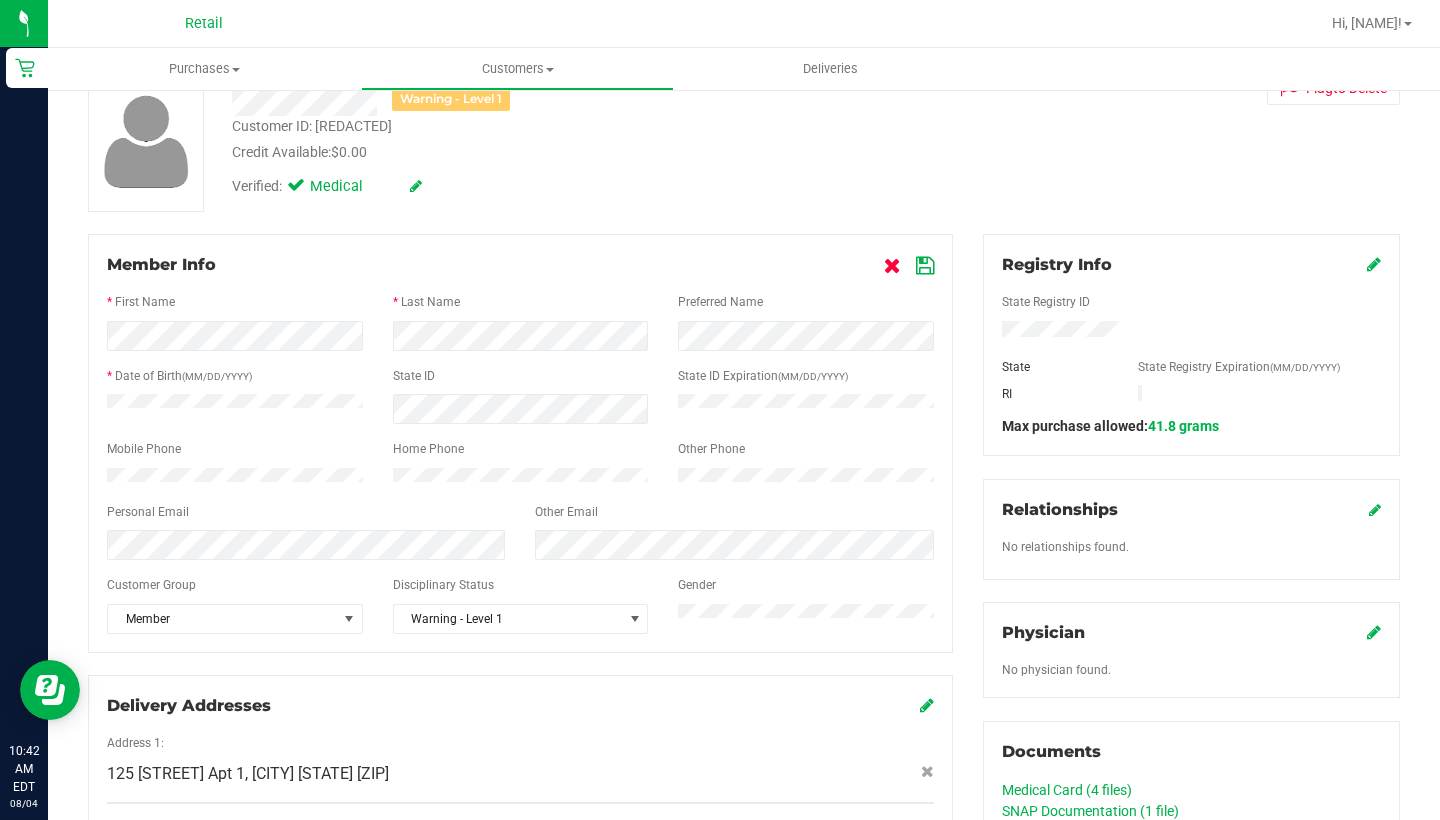 click at bounding box center [892, 266] 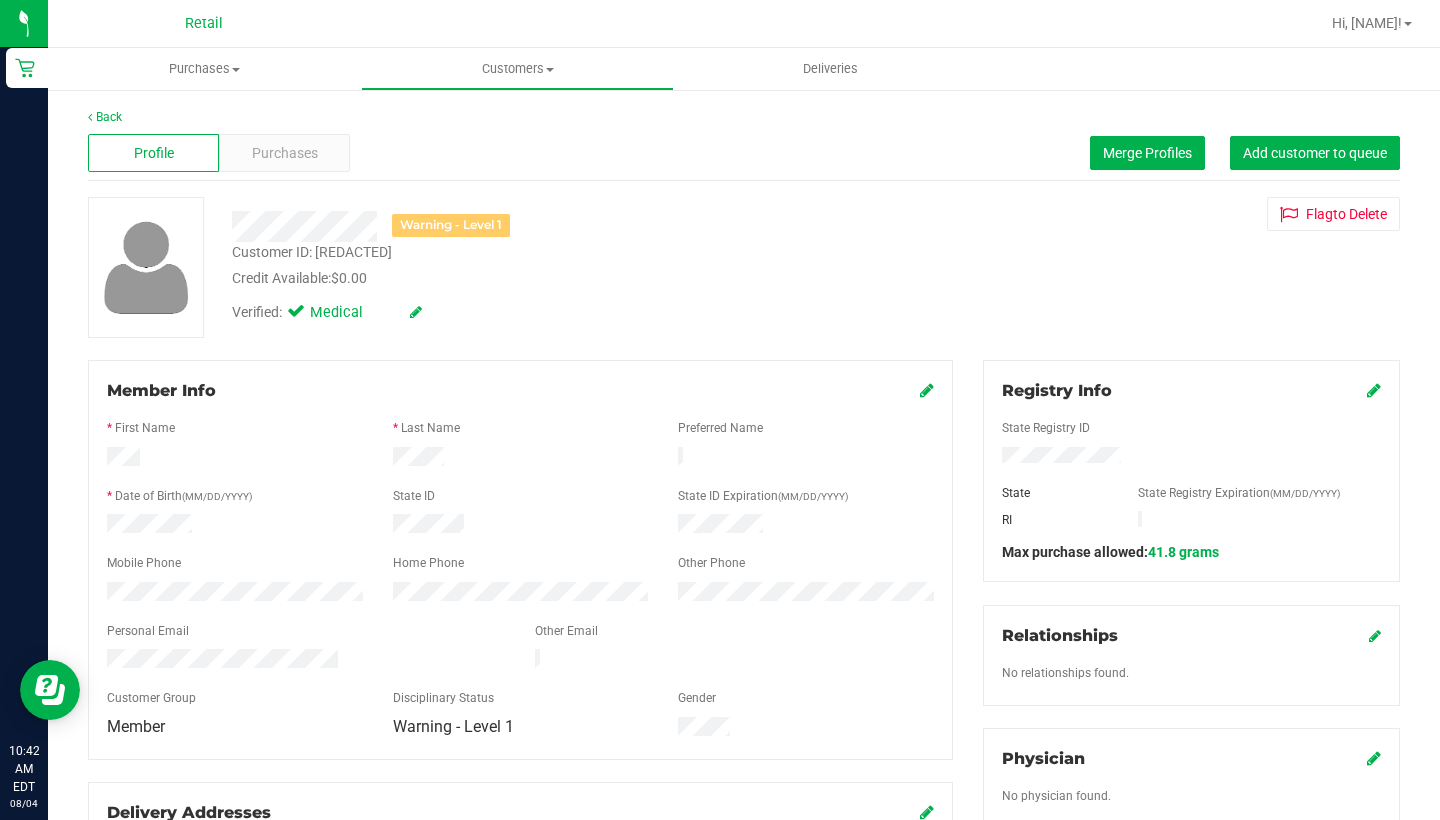 scroll, scrollTop: 583, scrollLeft: 0, axis: vertical 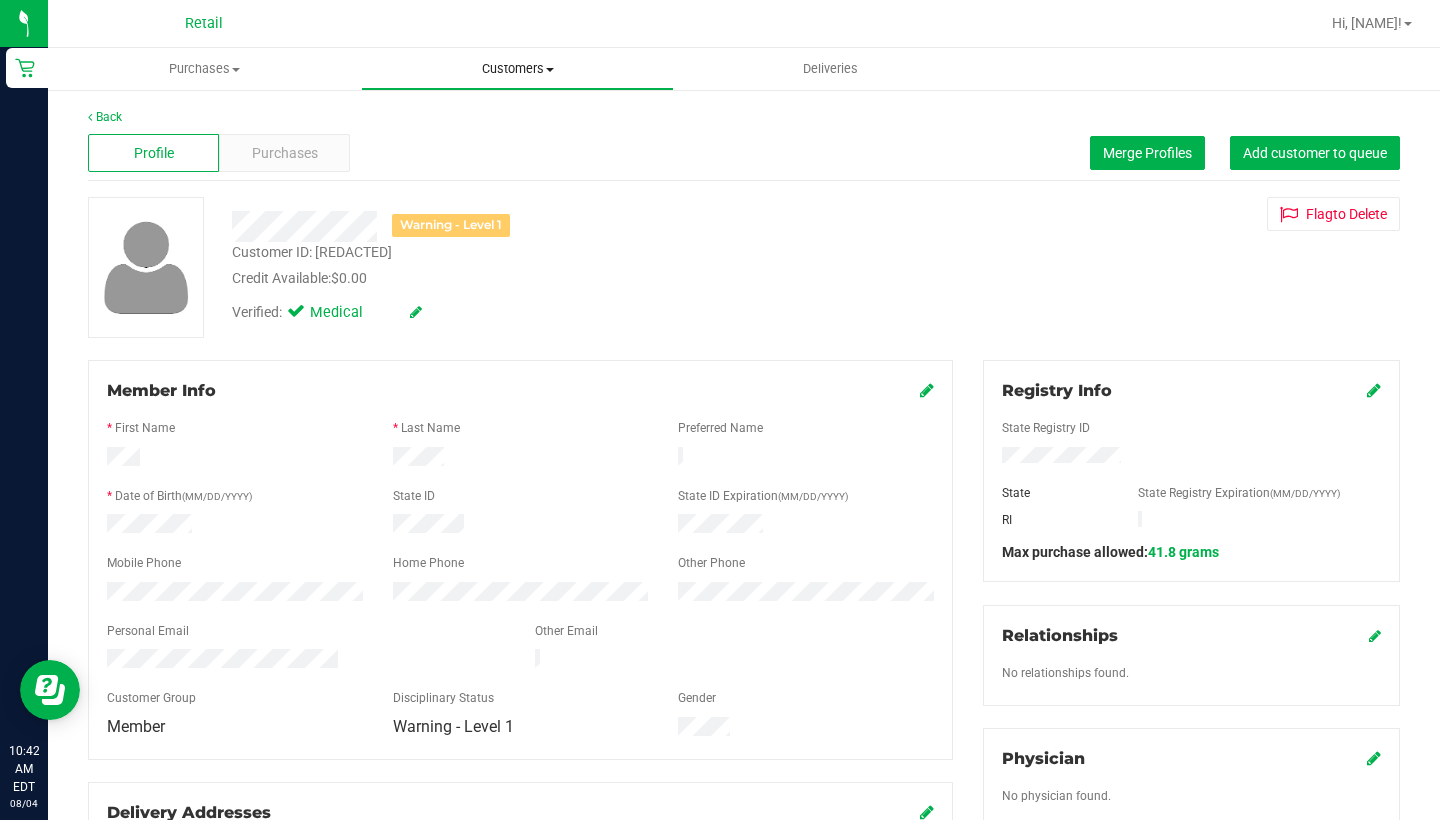 click on "Customers" at bounding box center (517, 69) 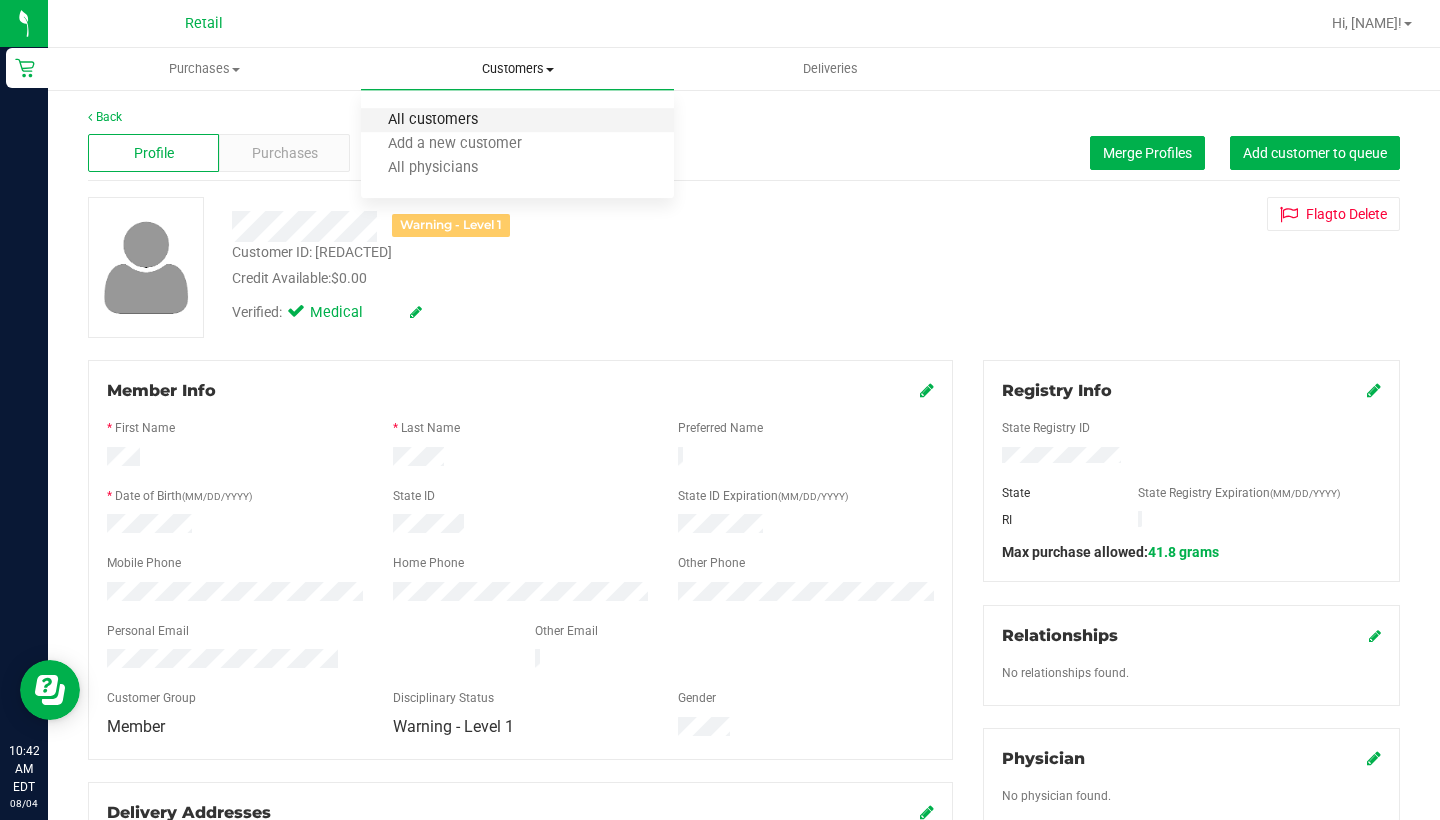 click on "All customers" at bounding box center (433, 120) 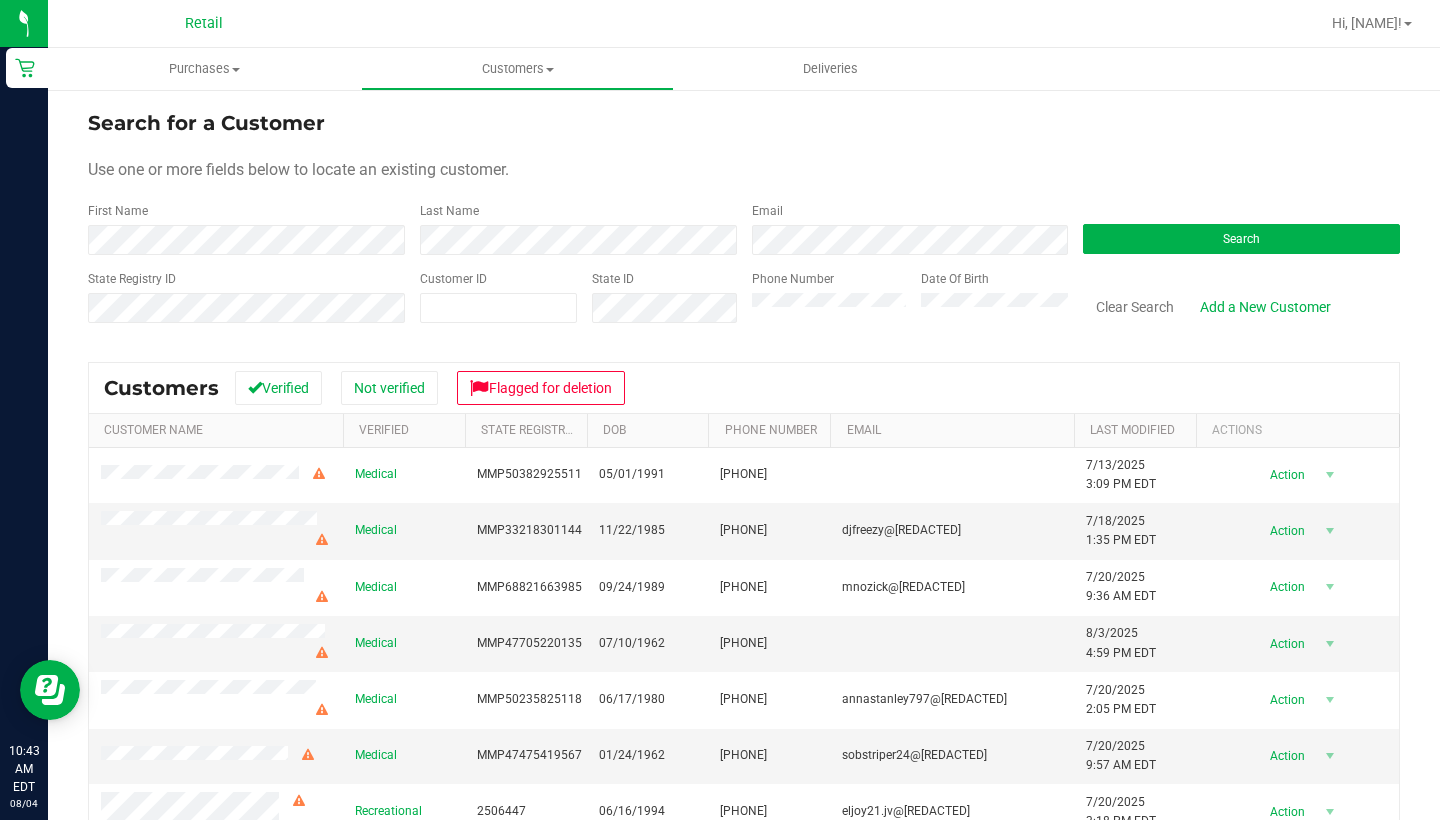 click on "Last Modified" at bounding box center [1135, 431] 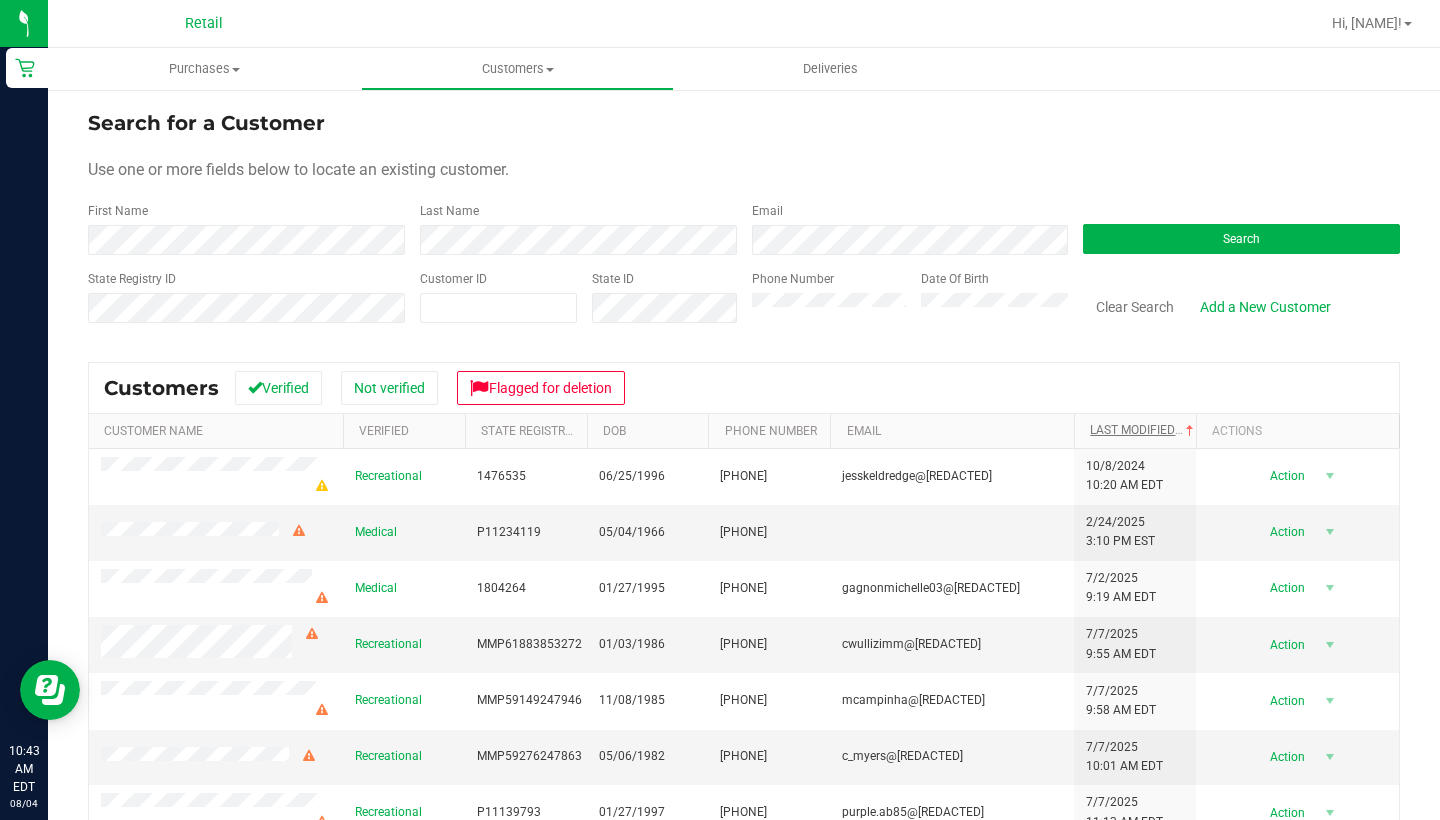 click on "Last Modified" at bounding box center (1144, 430) 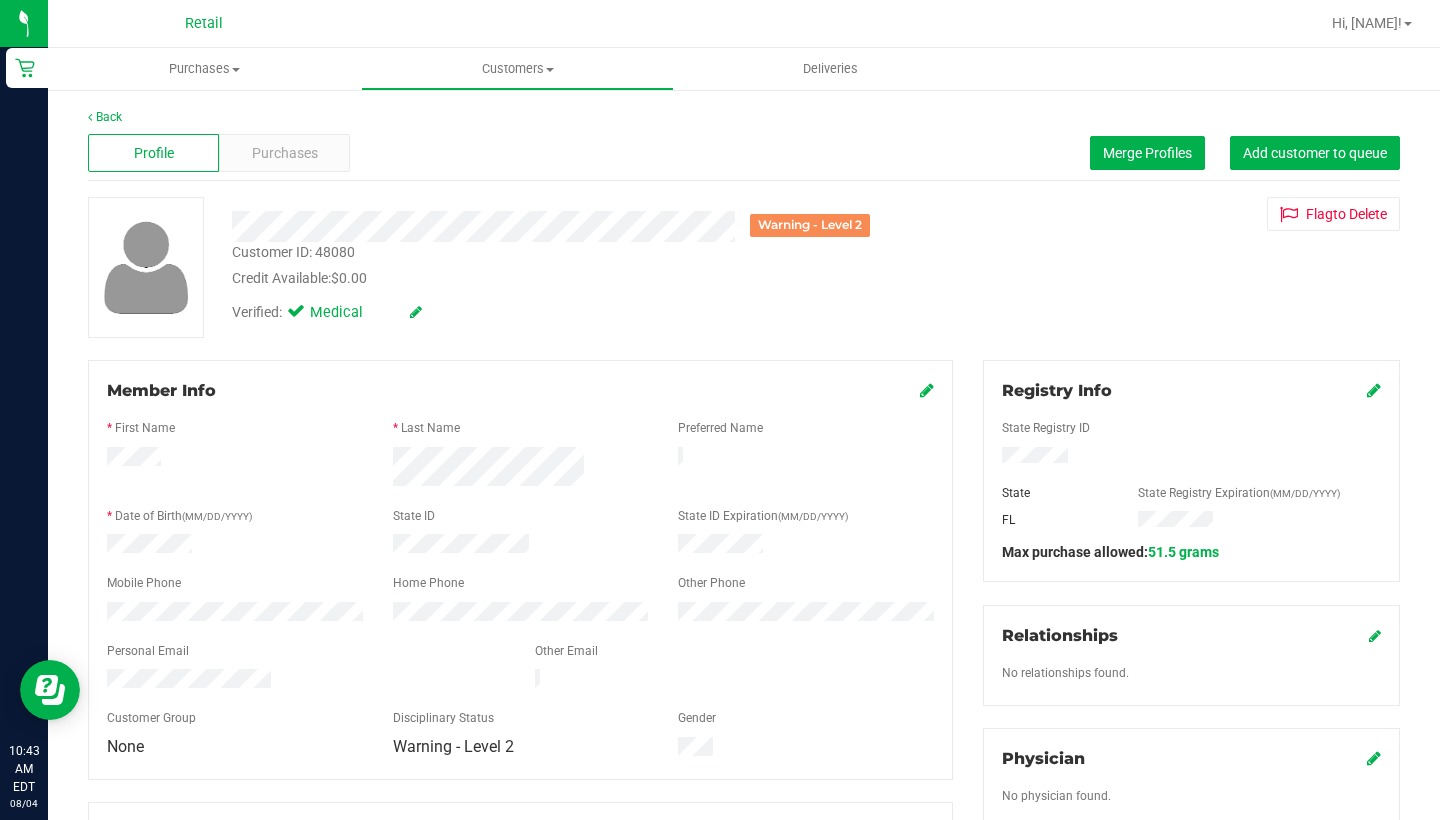 scroll, scrollTop: 0, scrollLeft: 0, axis: both 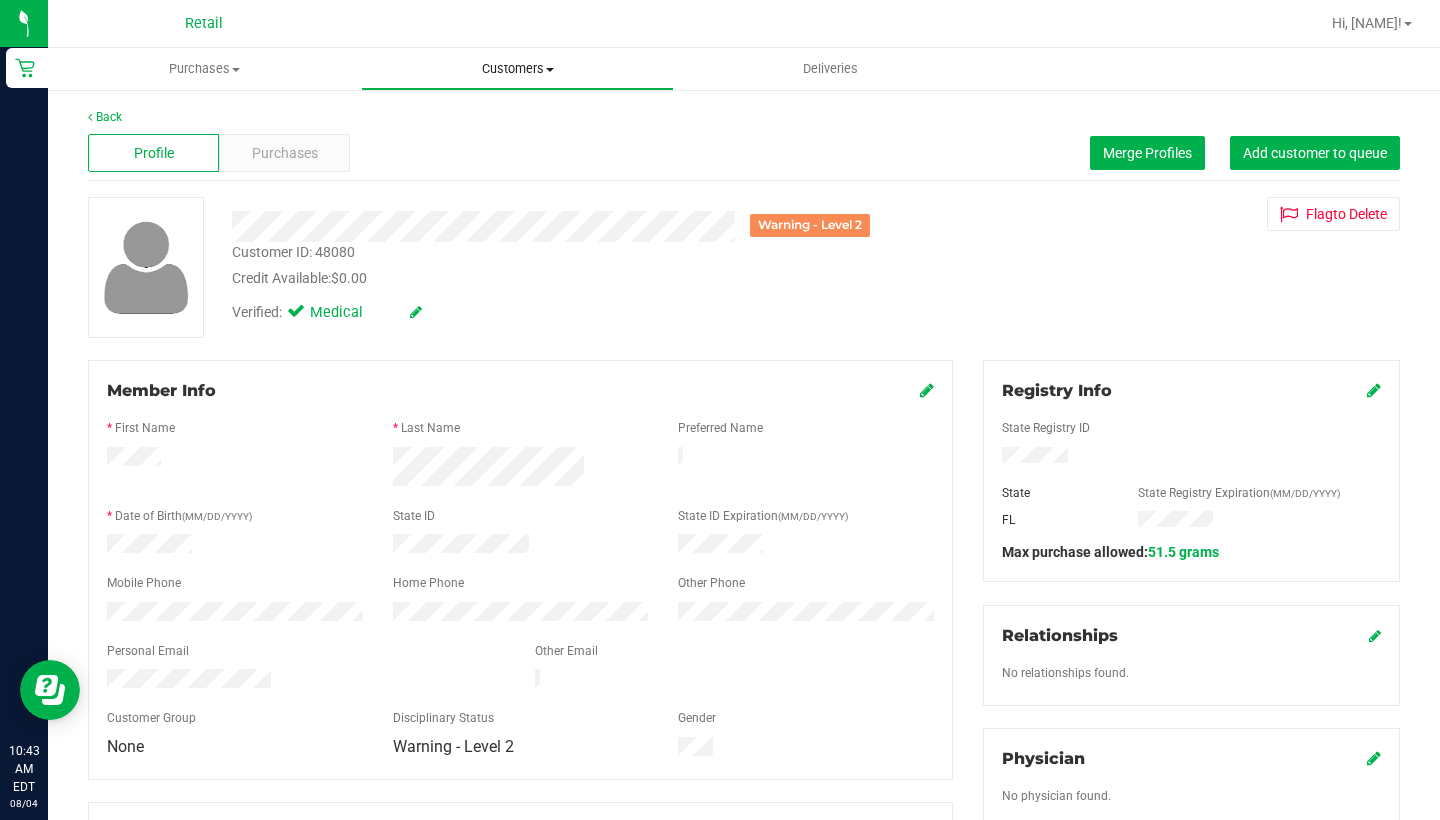 click on "Customers" at bounding box center (517, 69) 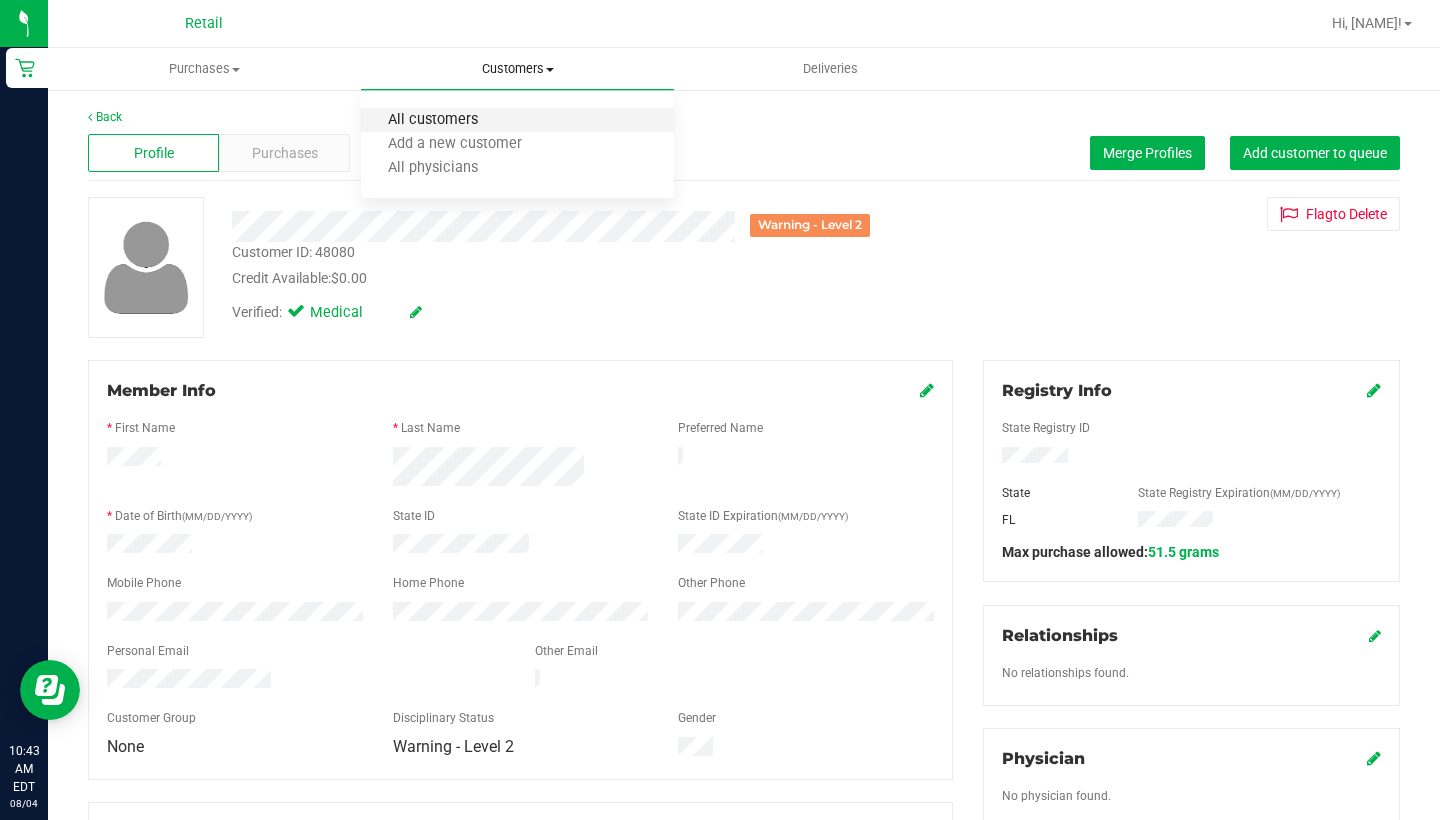 click on "All customers" at bounding box center (433, 120) 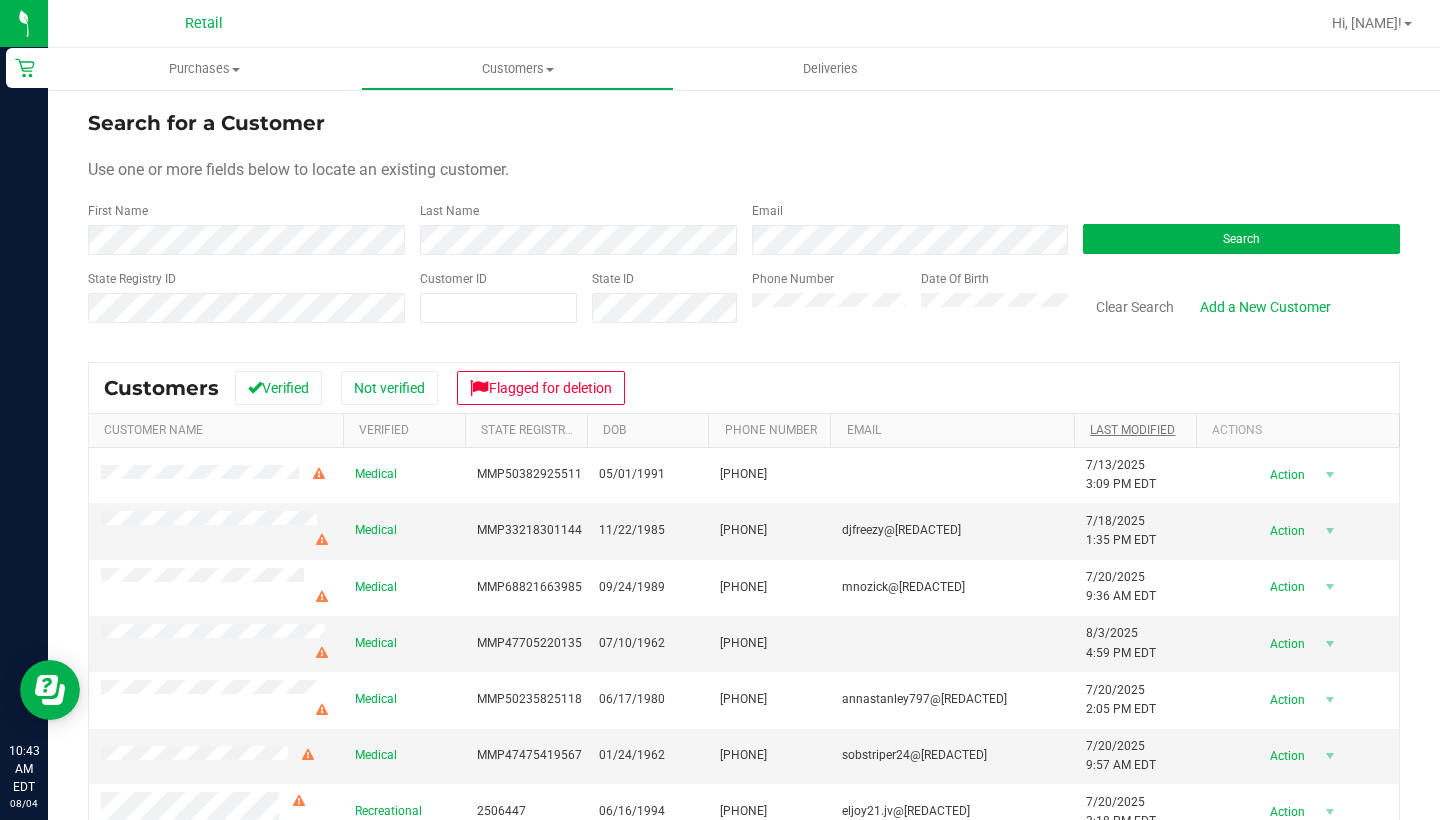 click on "Last Modified" at bounding box center (1132, 430) 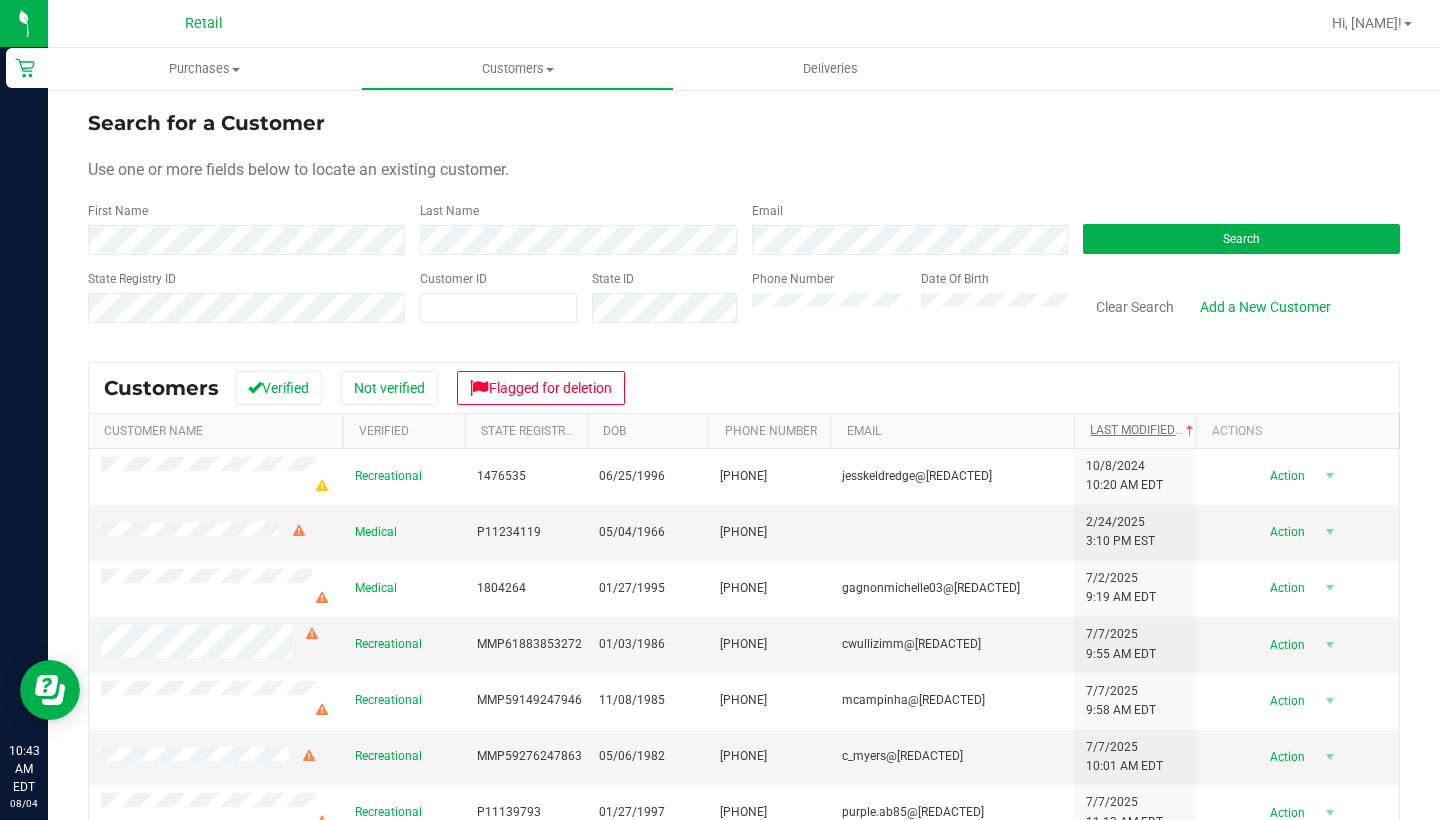 click on "Last Modified" at bounding box center (1144, 430) 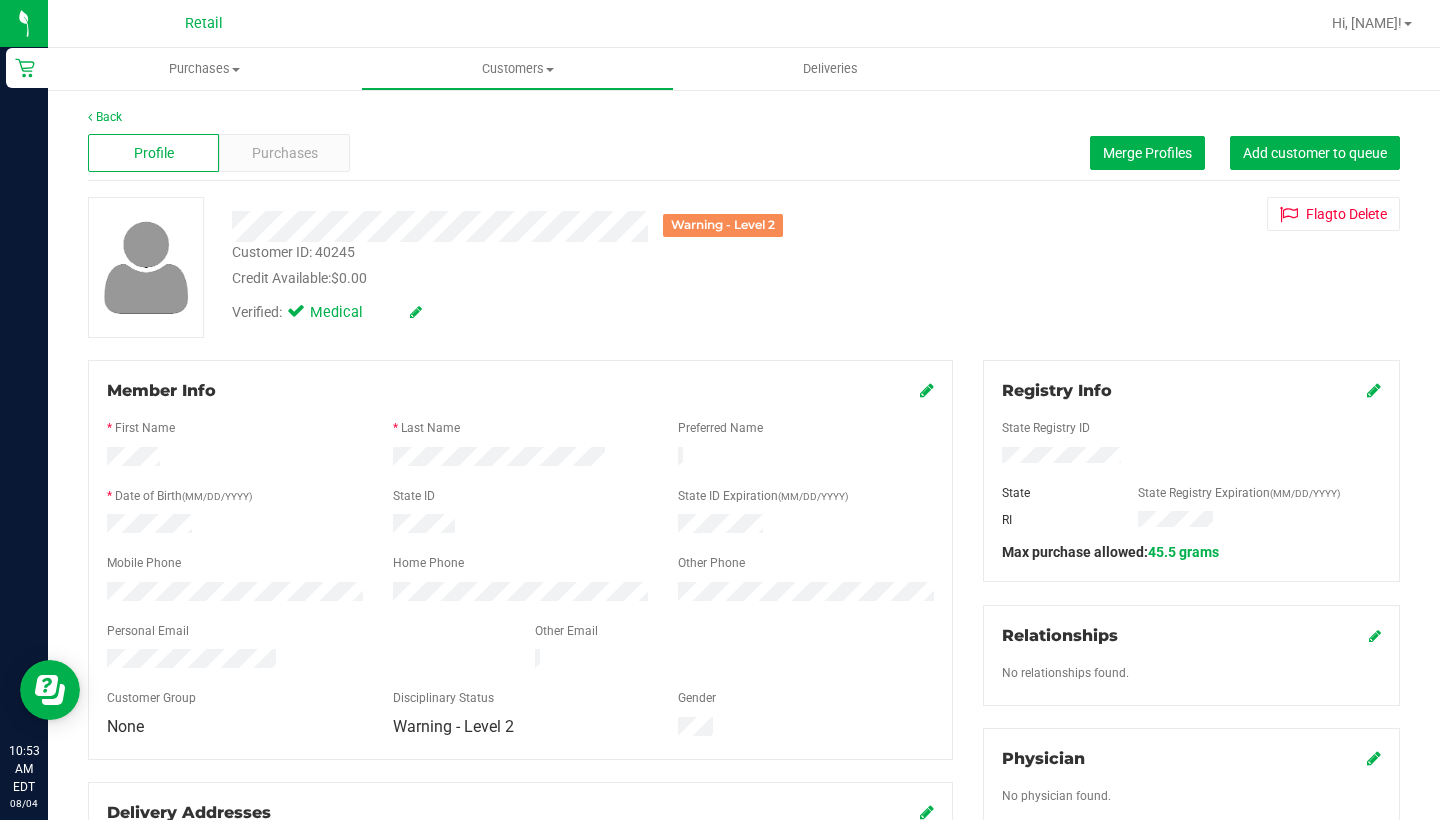 scroll, scrollTop: 0, scrollLeft: 0, axis: both 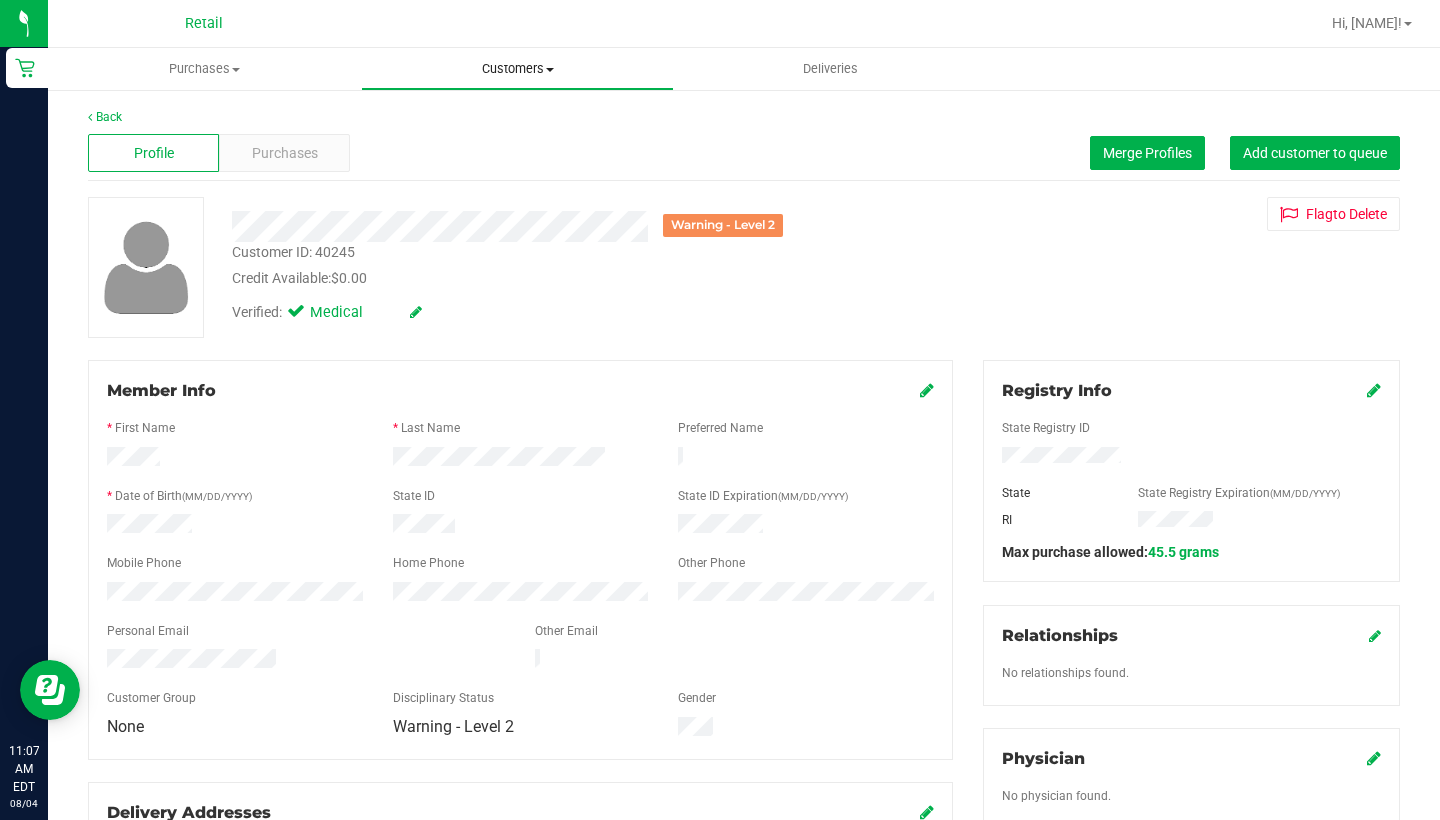 click on "Customers" at bounding box center [517, 69] 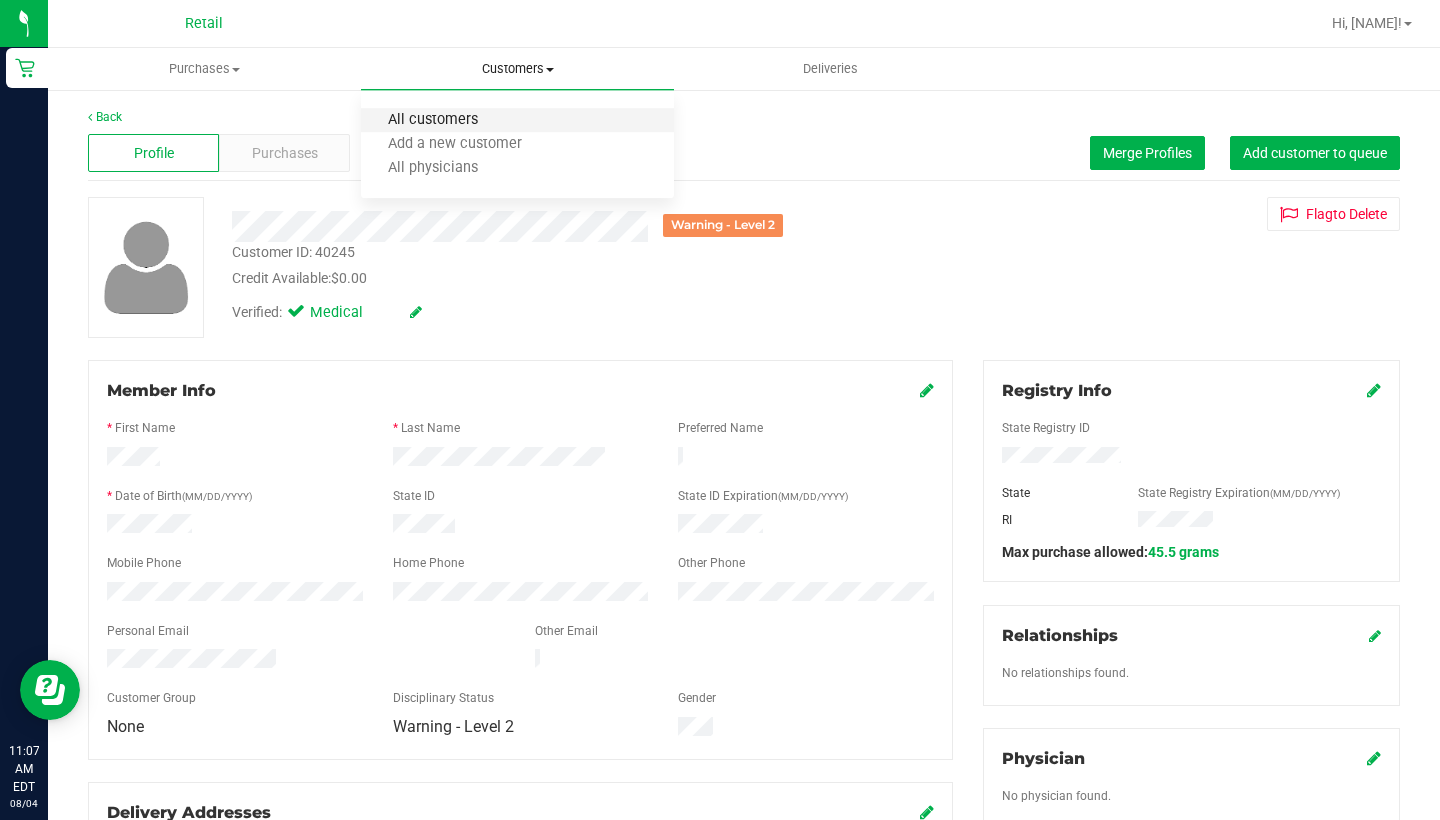 click on "All customers" at bounding box center [433, 120] 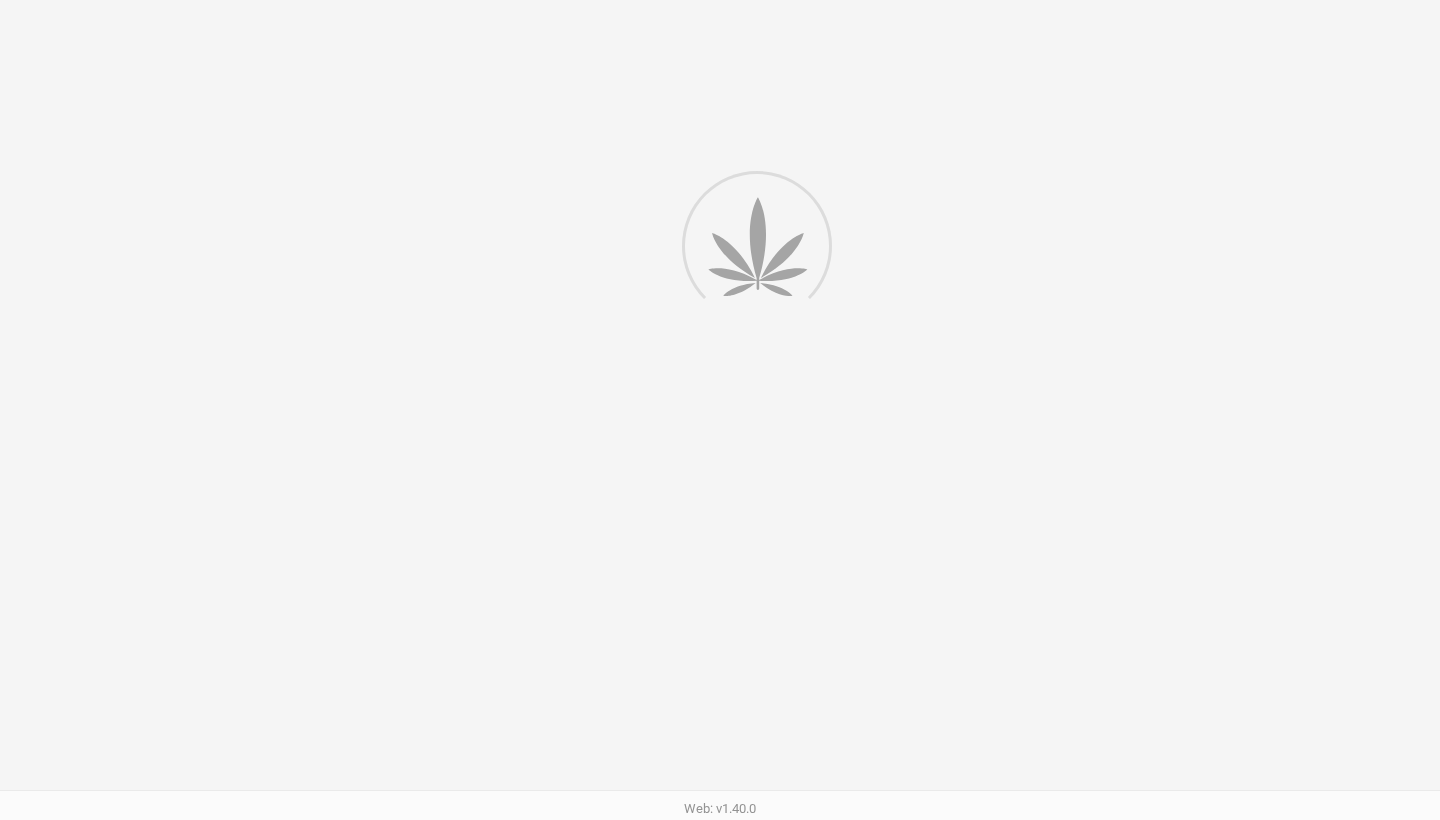scroll, scrollTop: 0, scrollLeft: 0, axis: both 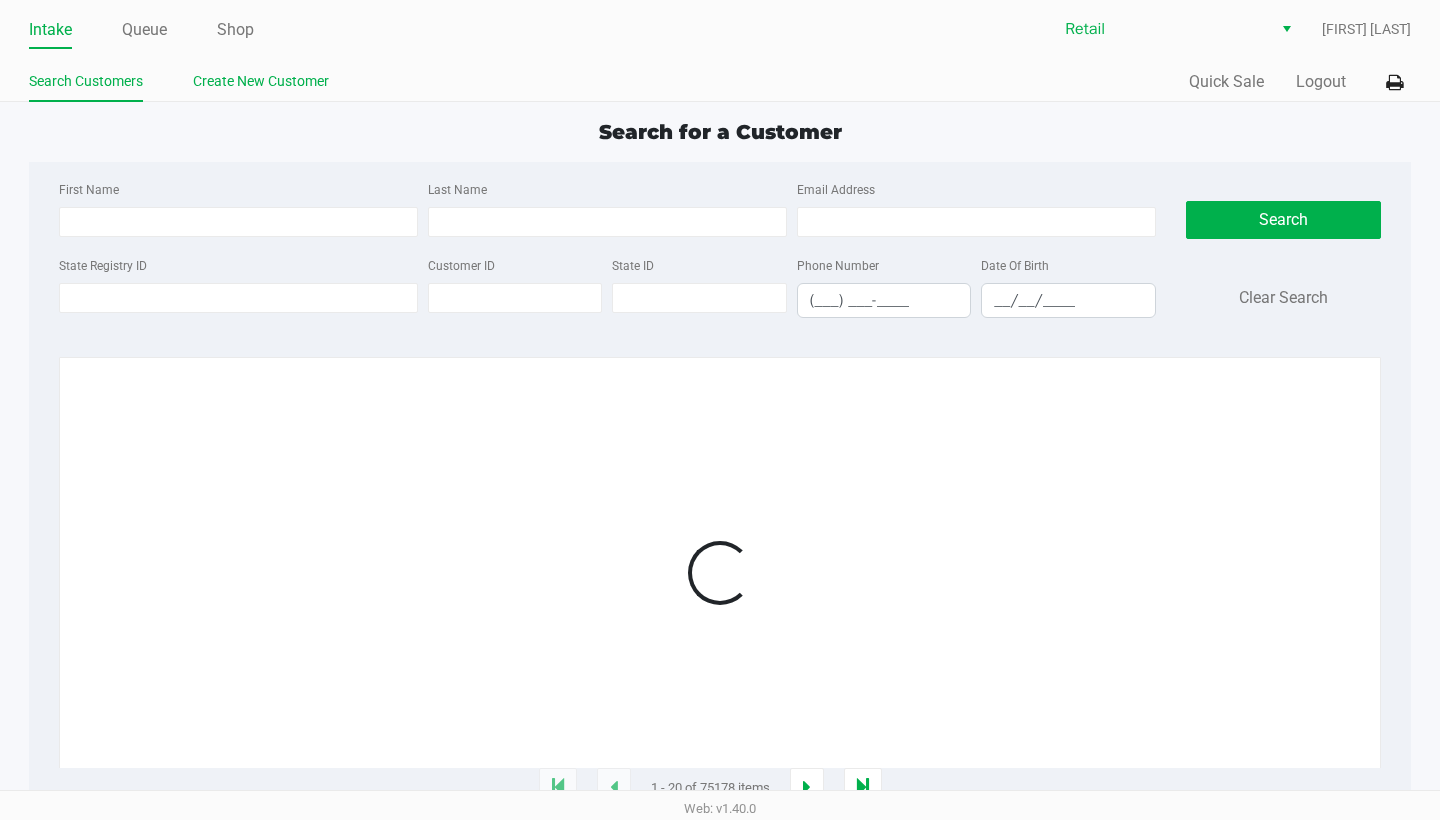 click on "Create New Customer" 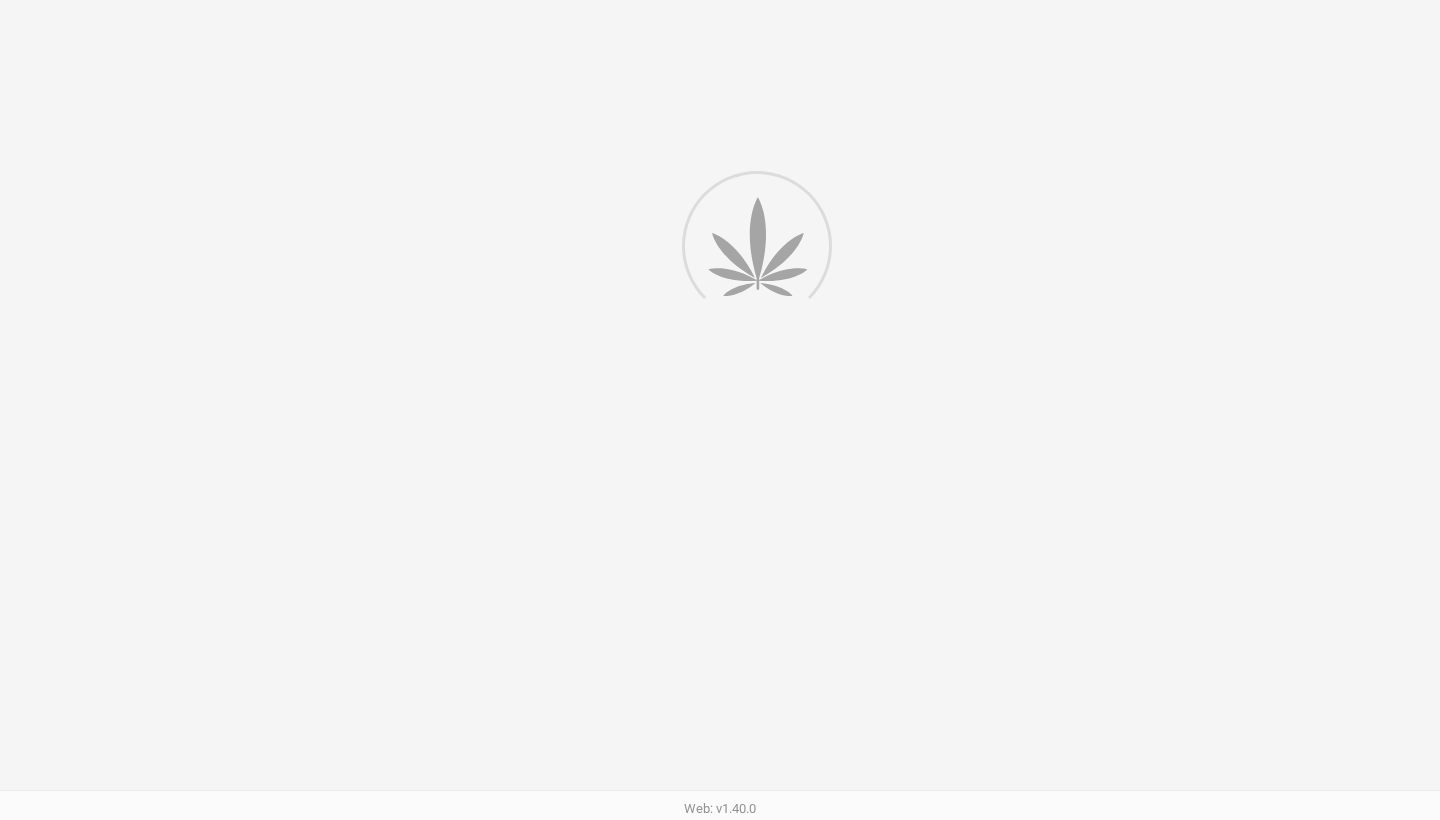 scroll, scrollTop: 0, scrollLeft: 0, axis: both 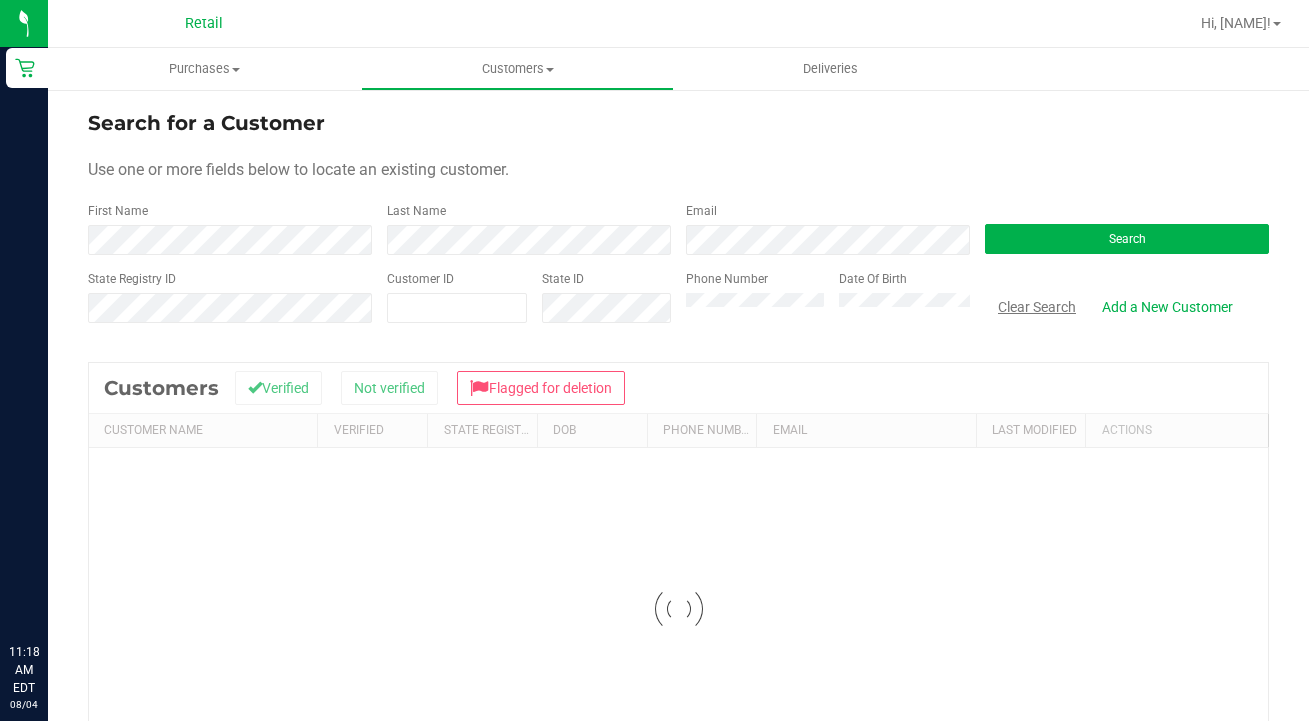 click on "Clear Search" at bounding box center (1037, 307) 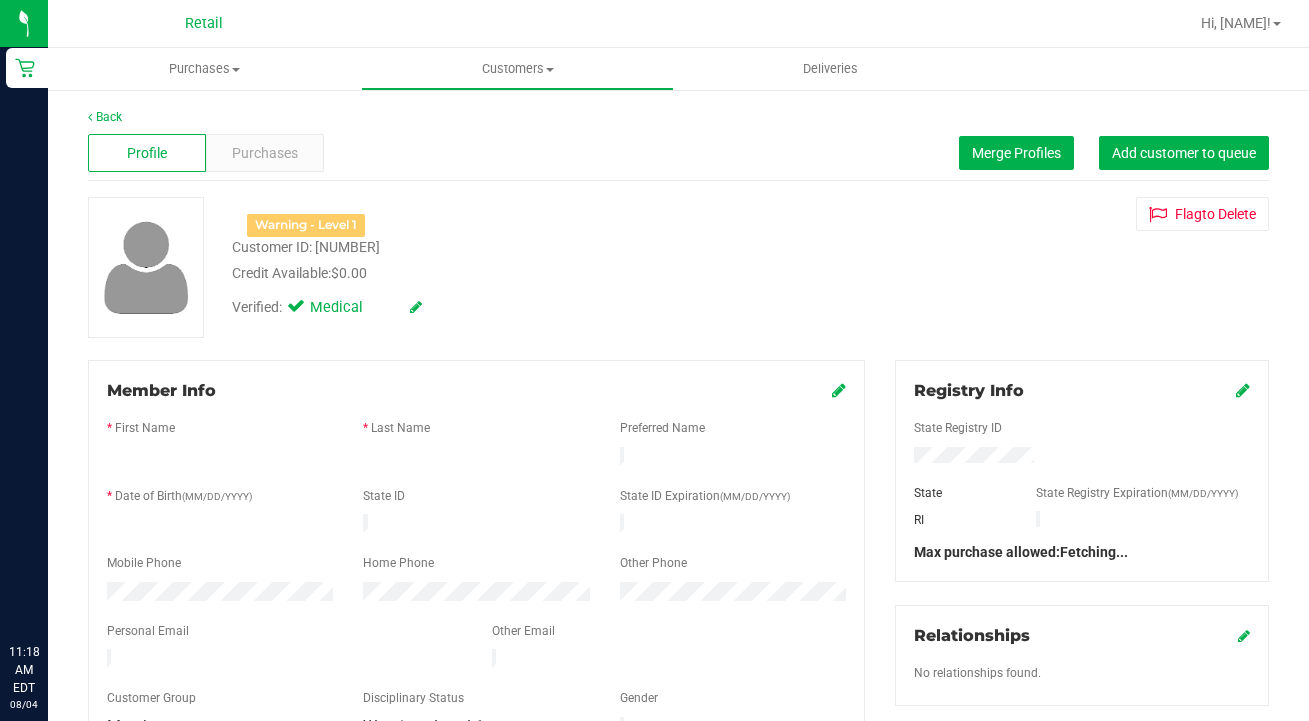 scroll, scrollTop: 0, scrollLeft: 0, axis: both 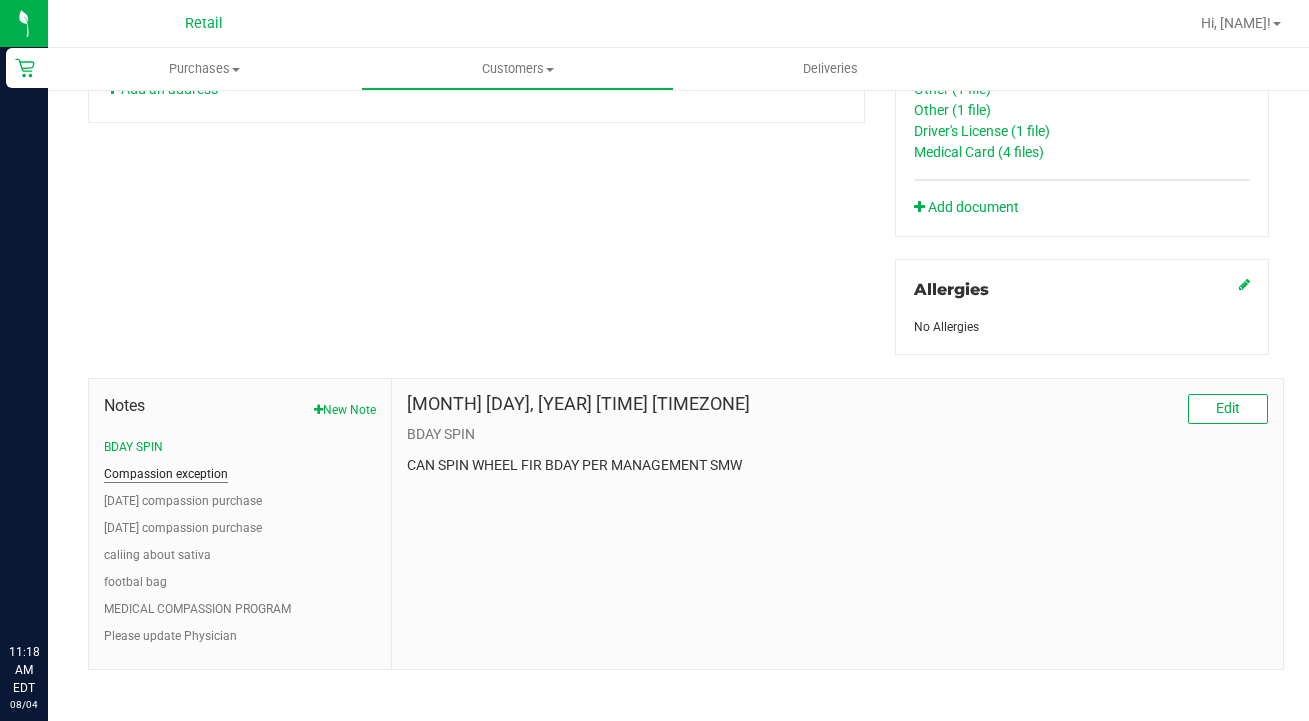click on "Compassion exception" at bounding box center (166, 474) 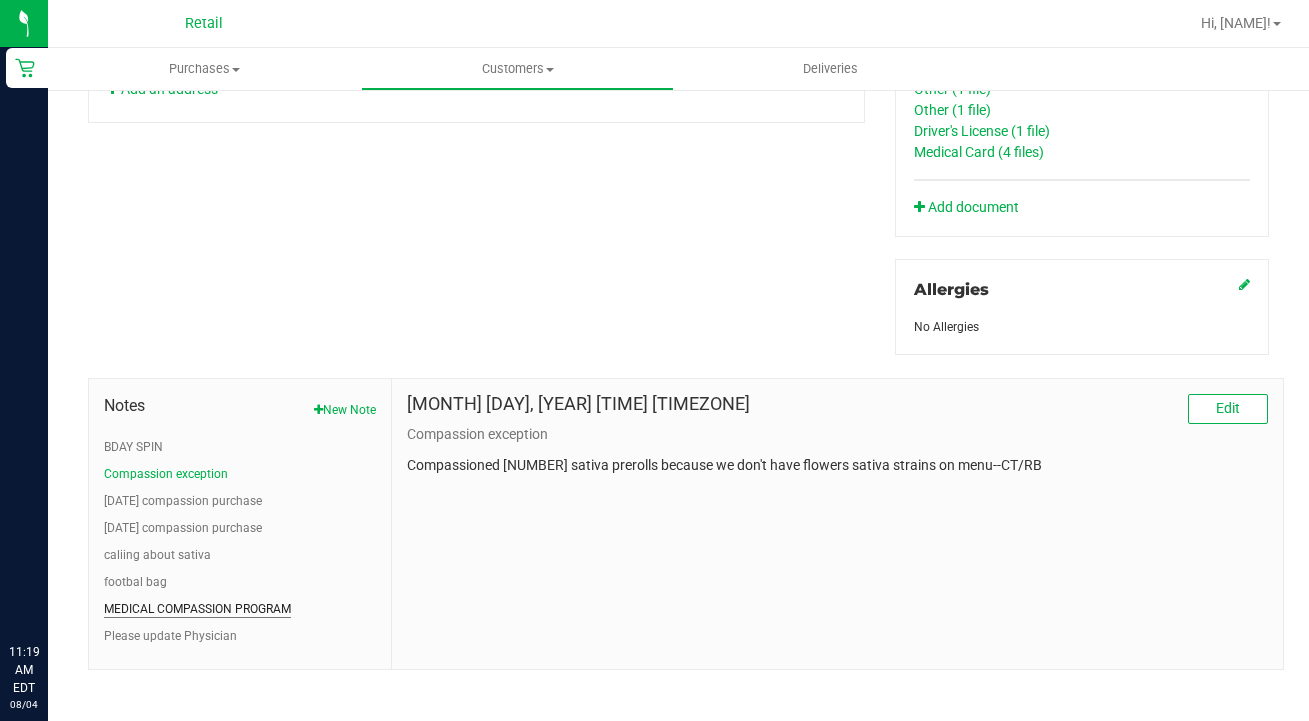 click on "MEDICAL COMPASSION PROGRAM" at bounding box center (197, 609) 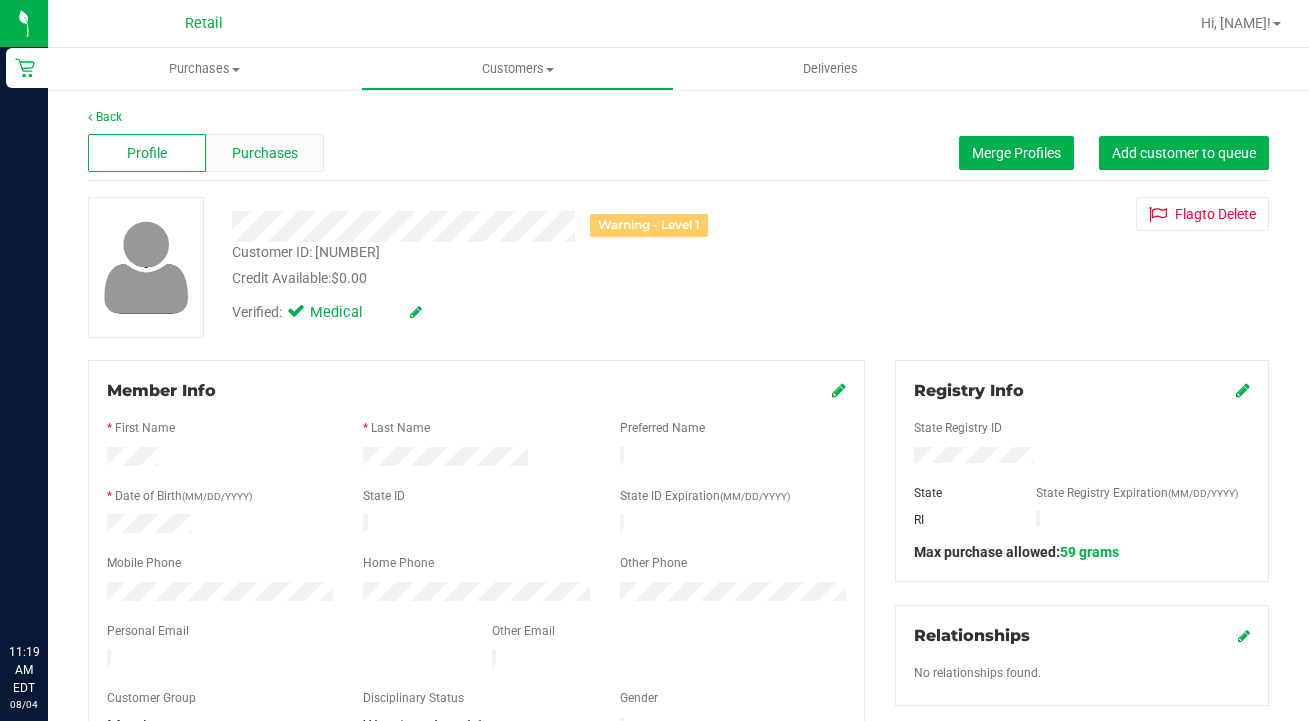 scroll, scrollTop: 0, scrollLeft: 0, axis: both 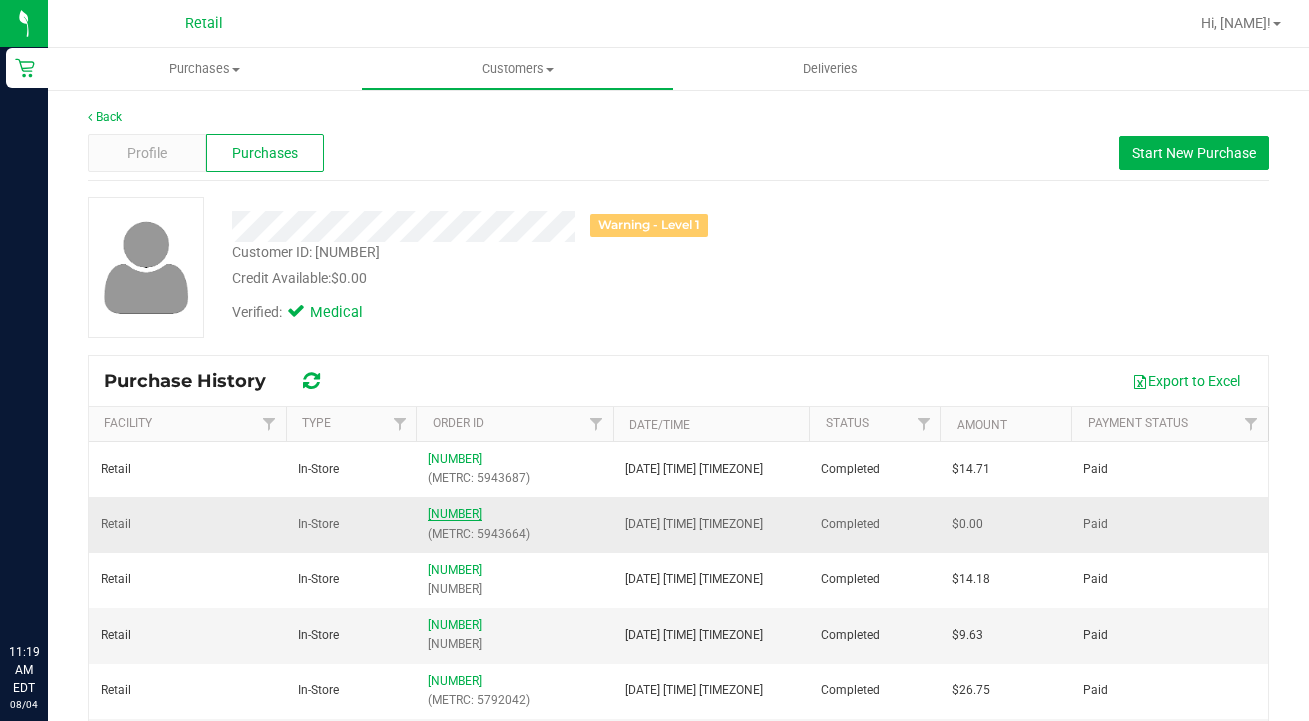 click on "[NUMBER]" at bounding box center (455, 514) 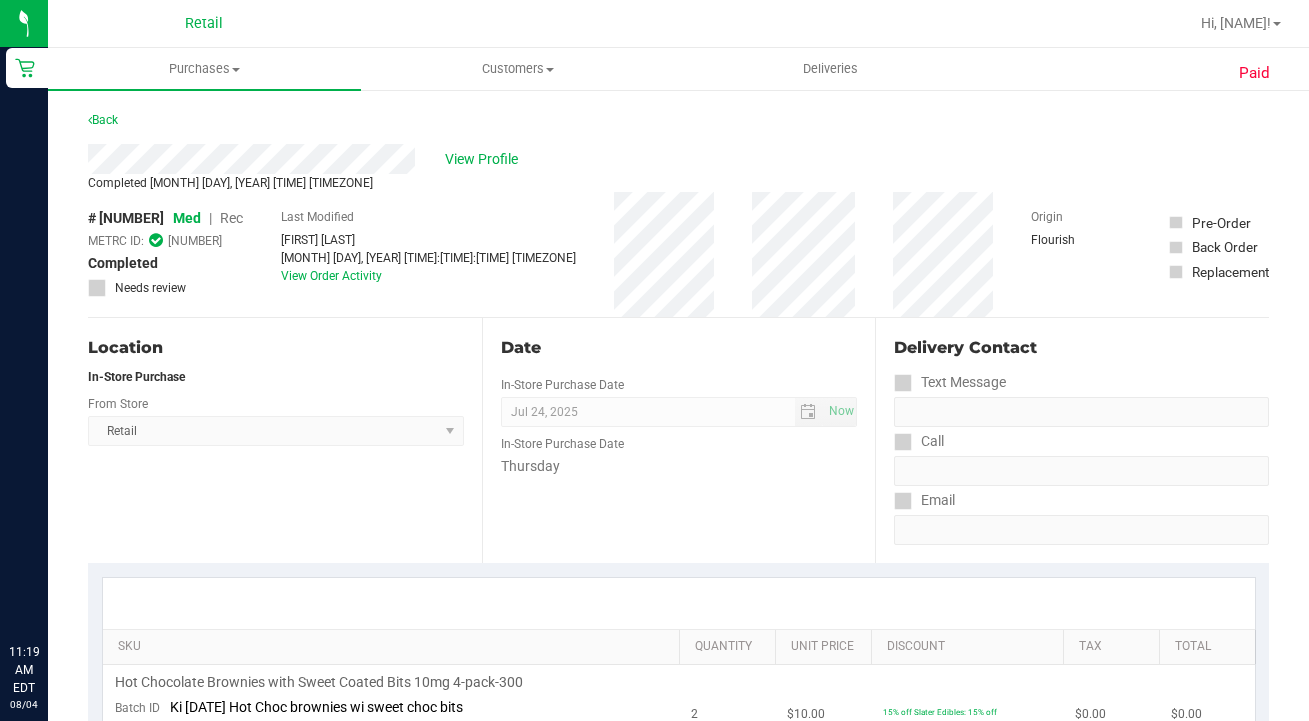 scroll, scrollTop: 0, scrollLeft: 0, axis: both 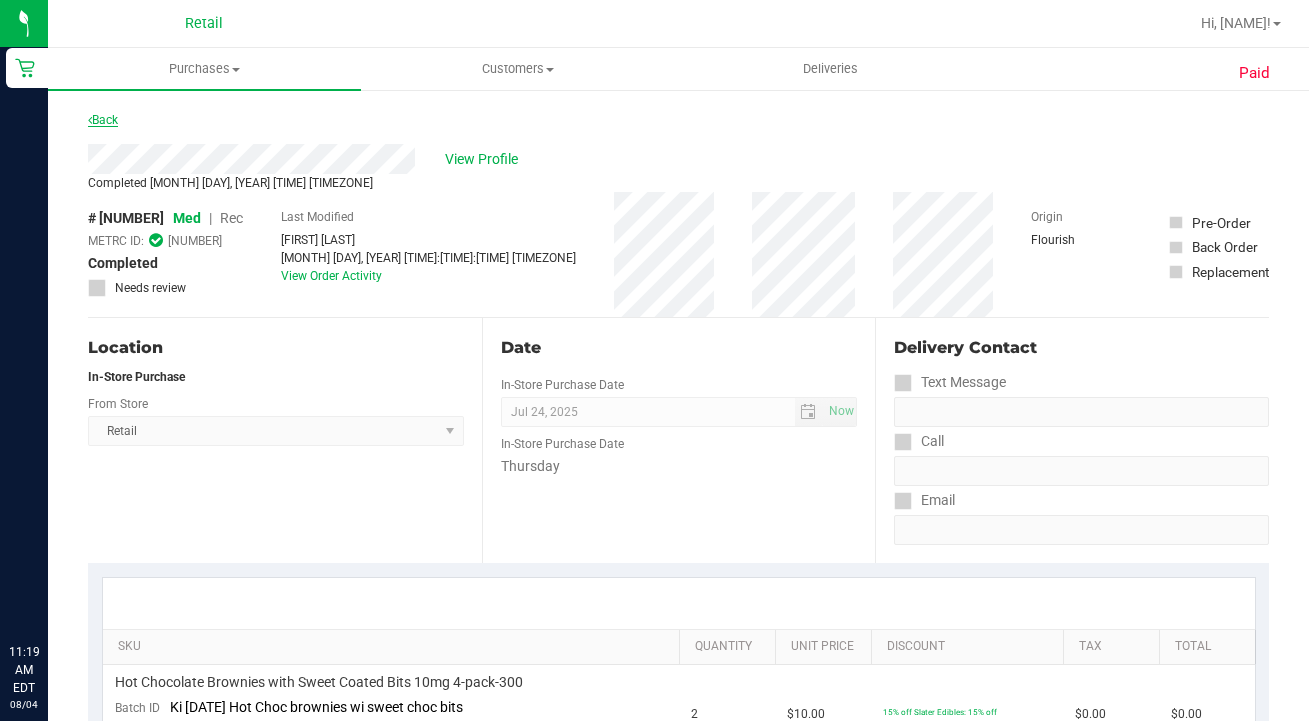 click on "Back" at bounding box center [103, 120] 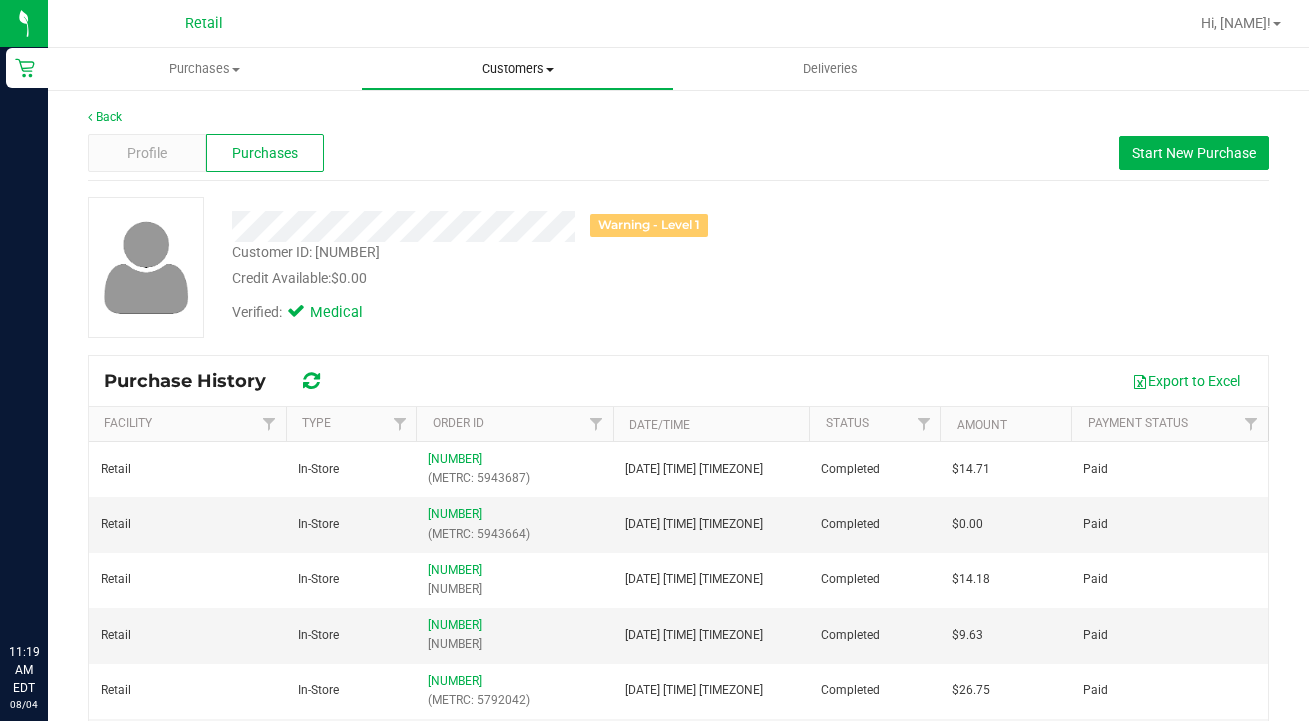 click on "Customers" at bounding box center (517, 69) 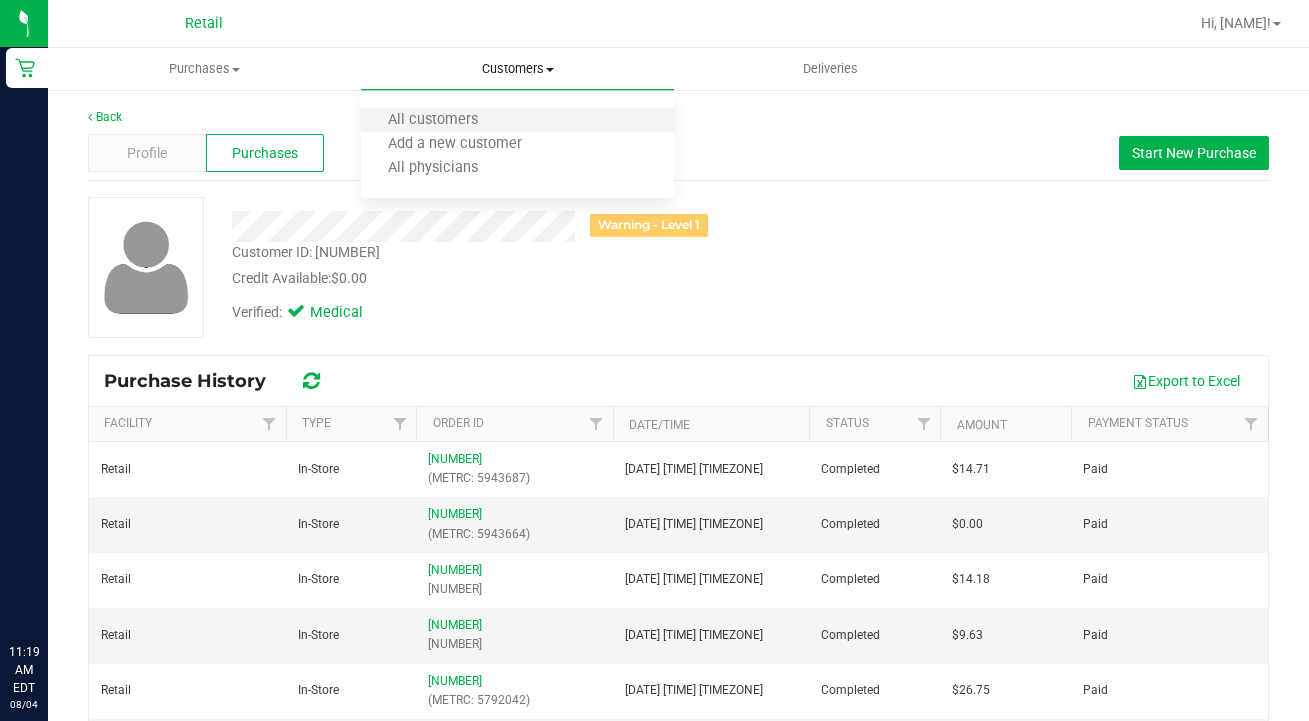click on "All customers" at bounding box center [517, 121] 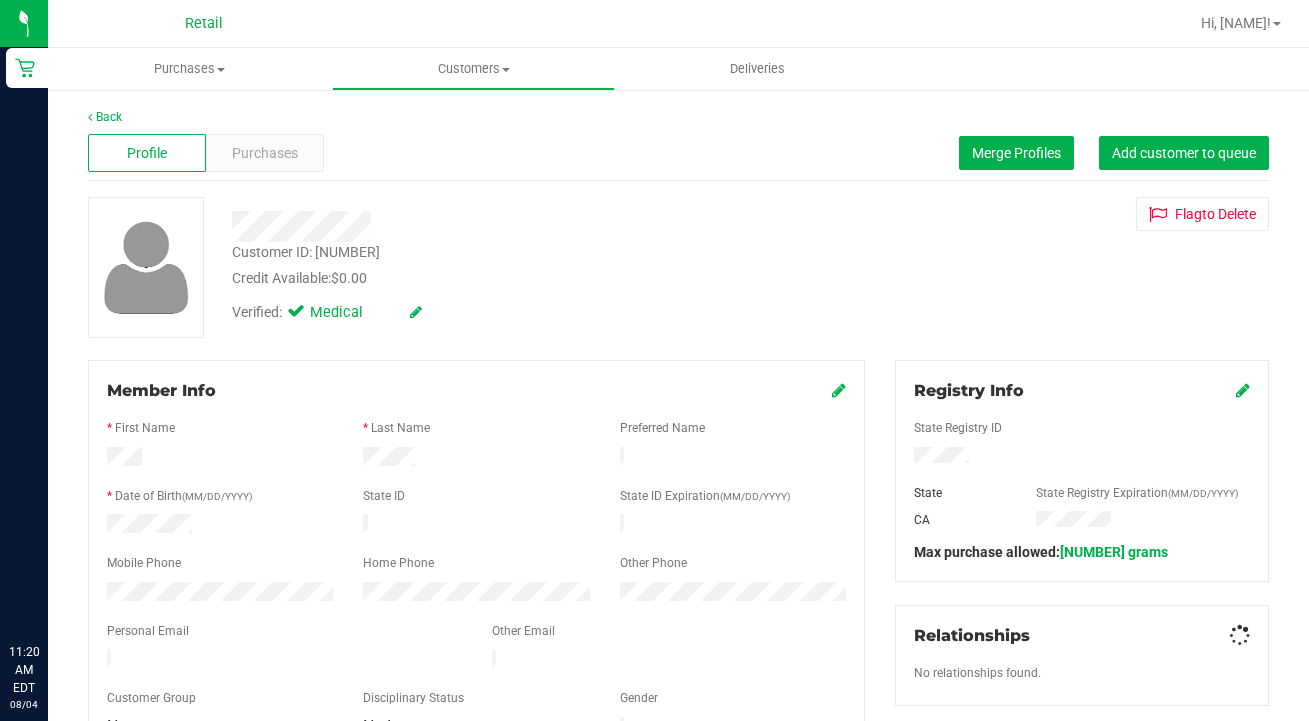 scroll, scrollTop: 109, scrollLeft: 0, axis: vertical 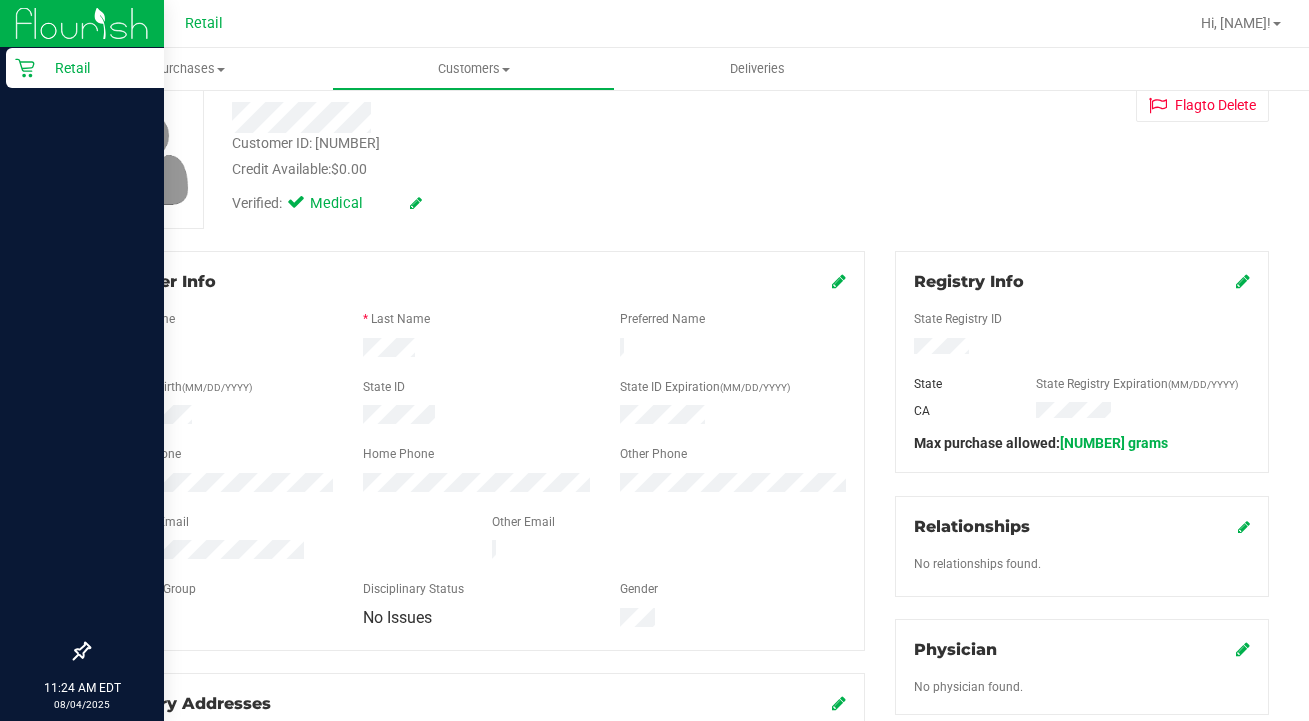 click on "Customers" at bounding box center (474, 69) 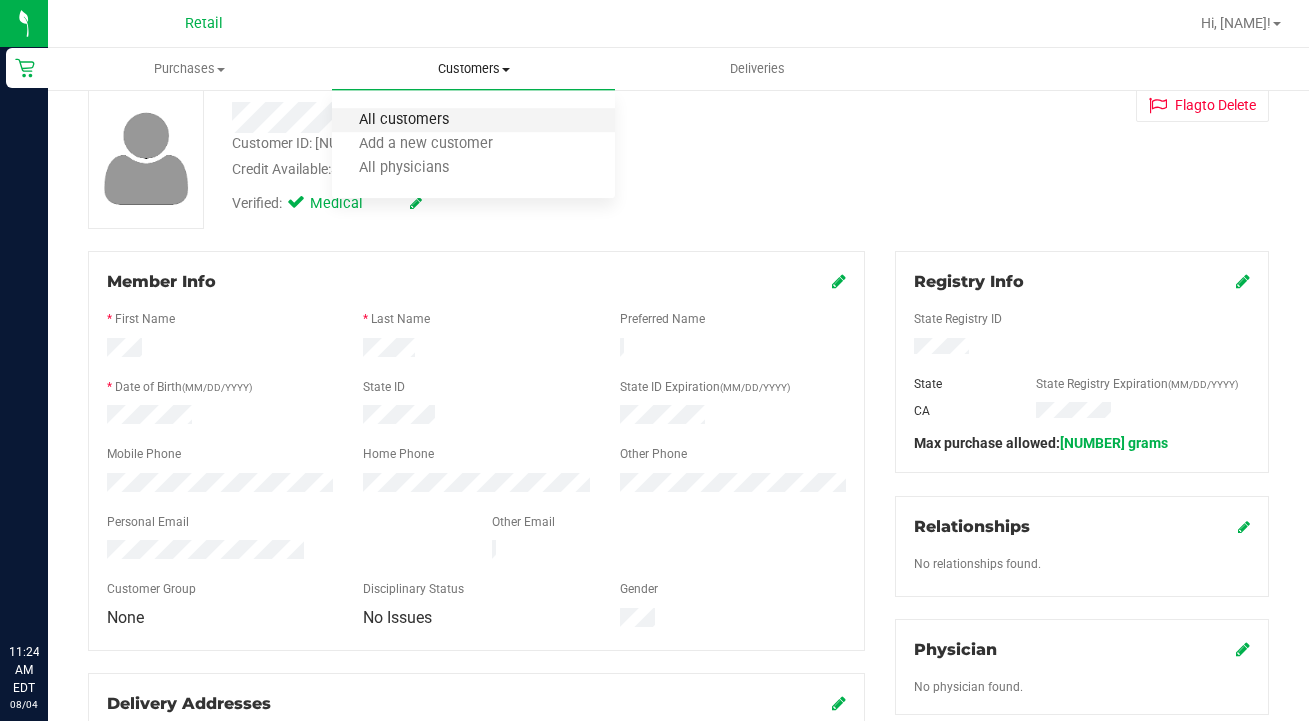 drag, startPoint x: 0, startPoint y: 66, endPoint x: 457, endPoint y: 116, distance: 459.72708 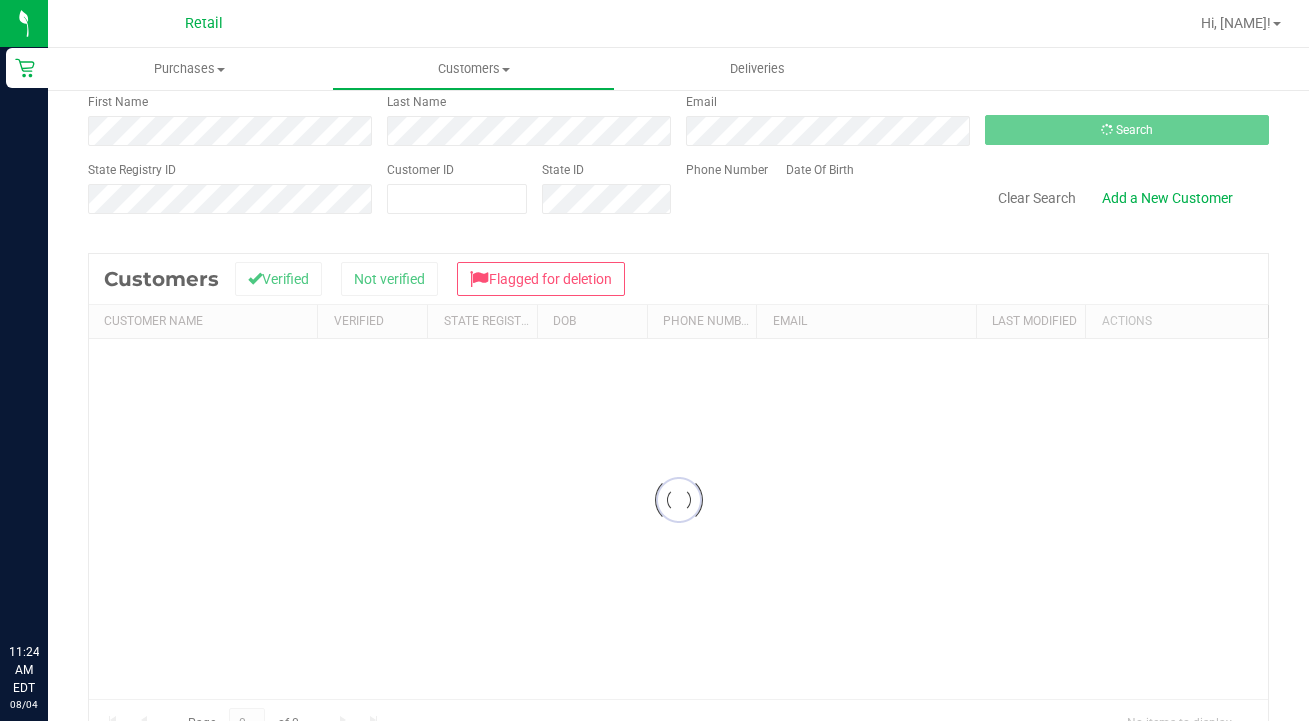 scroll, scrollTop: 0, scrollLeft: 0, axis: both 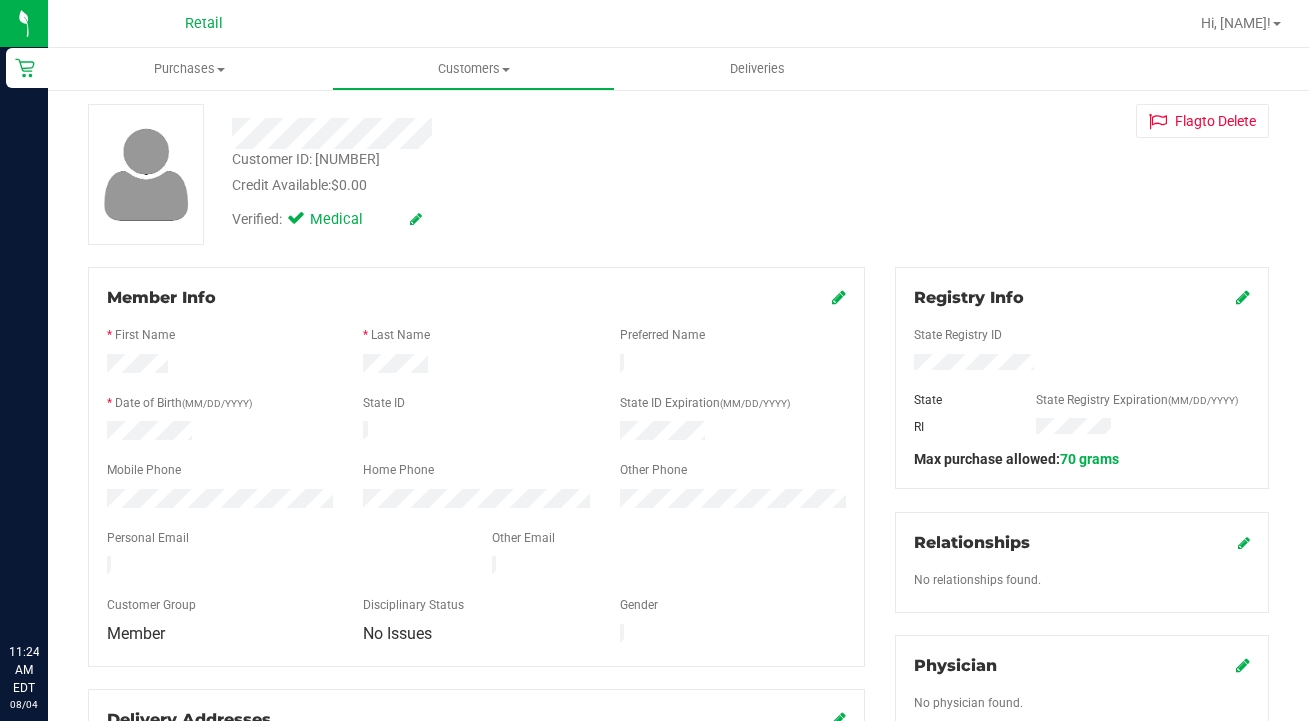 click at bounding box center (1243, 297) 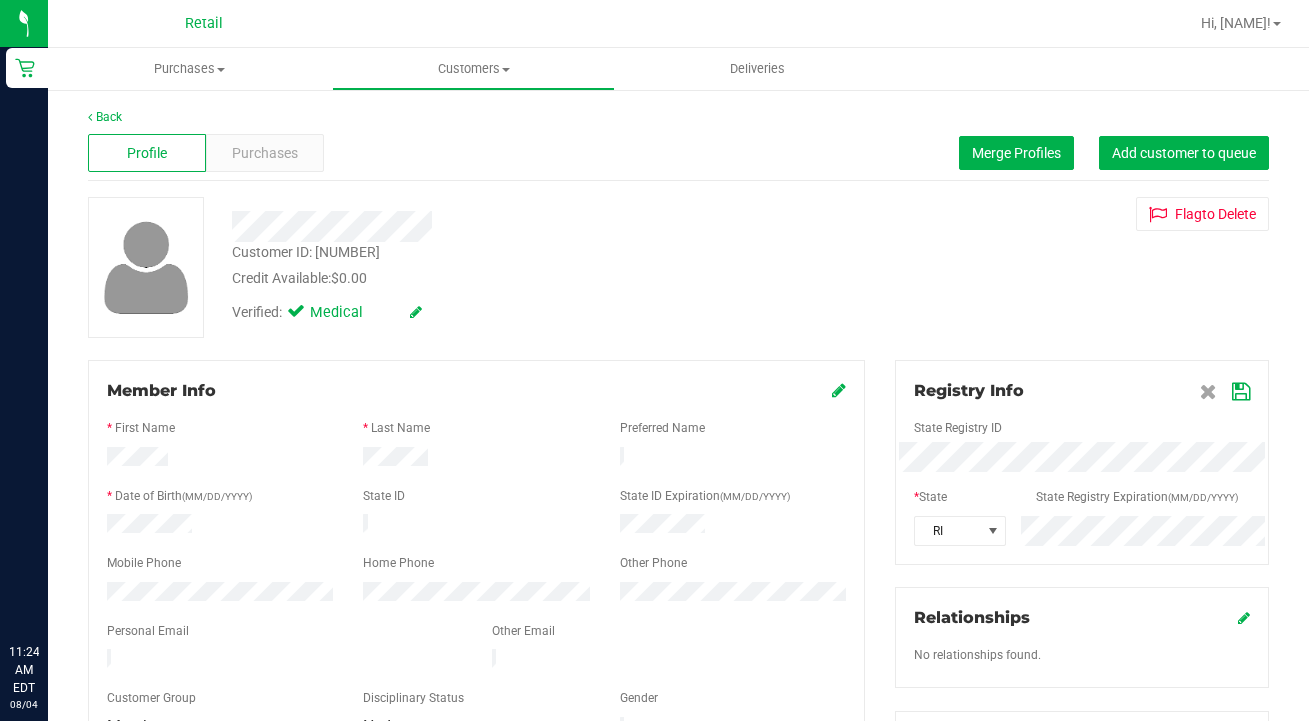 scroll, scrollTop: 0, scrollLeft: 0, axis: both 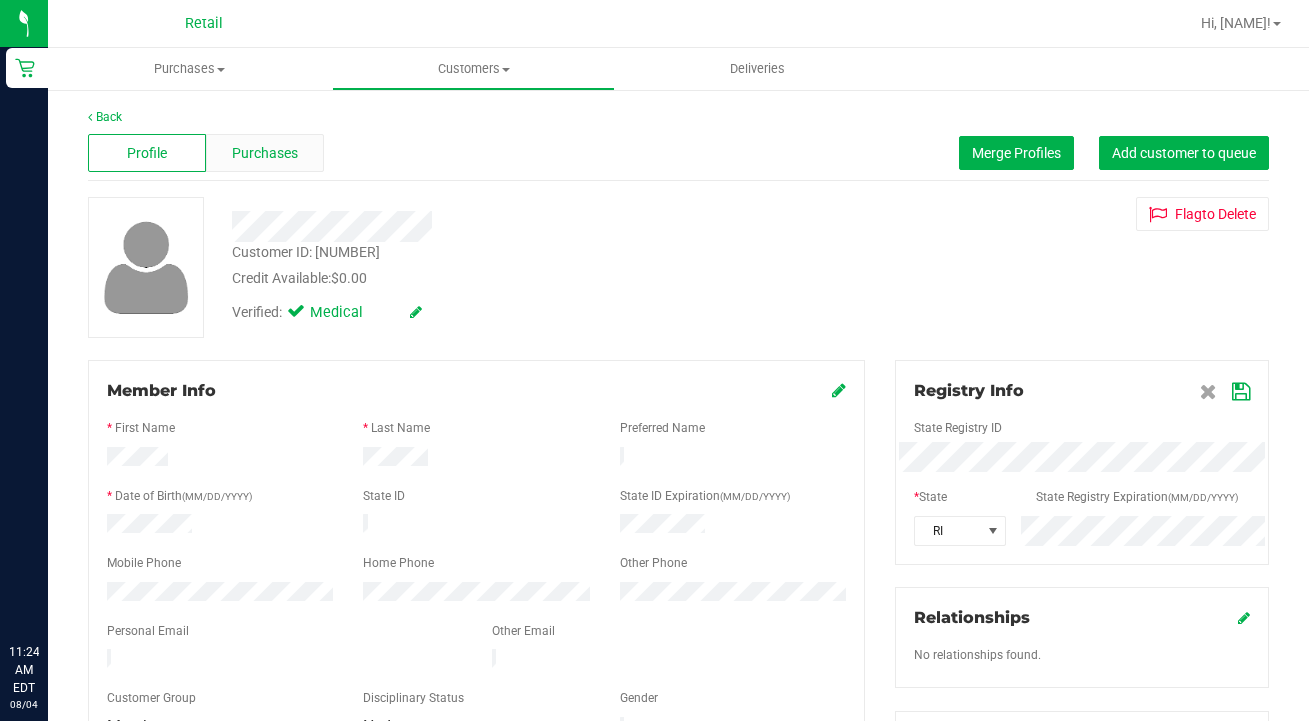 drag, startPoint x: 467, startPoint y: 180, endPoint x: 268, endPoint y: 151, distance: 201.10196 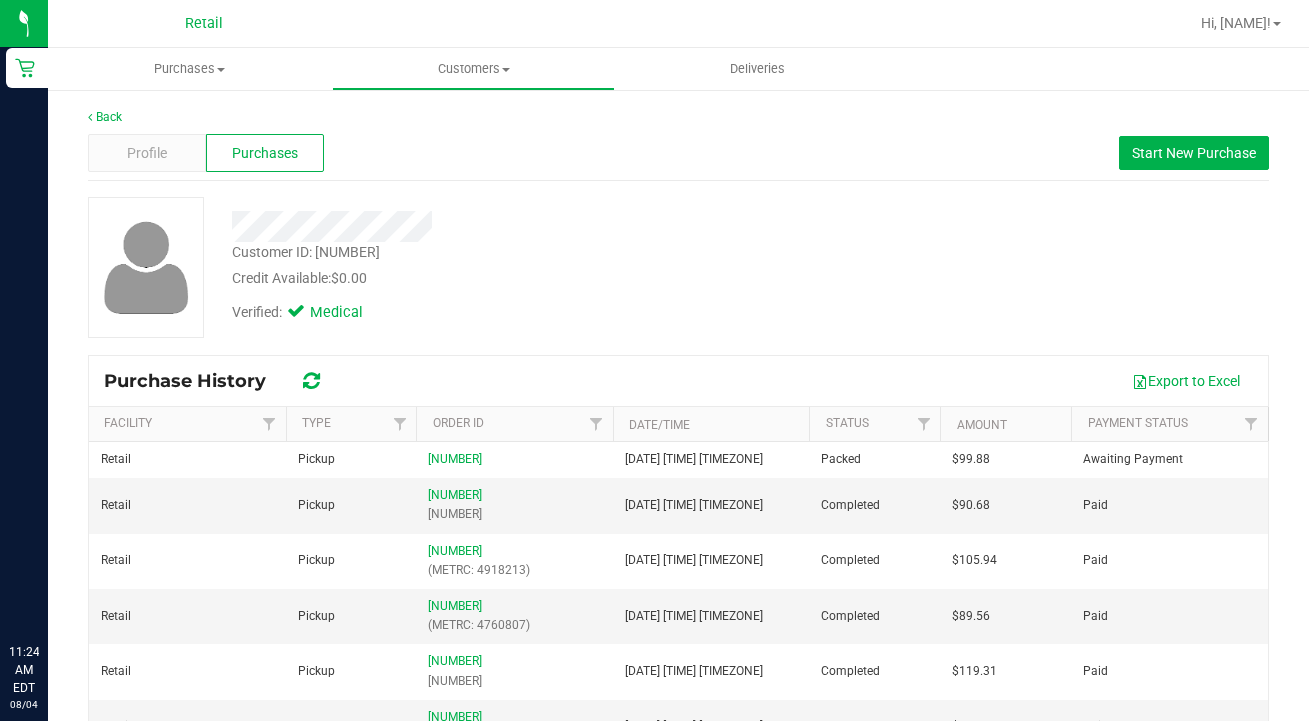 click on "[NUMBER]" at bounding box center [455, 459] 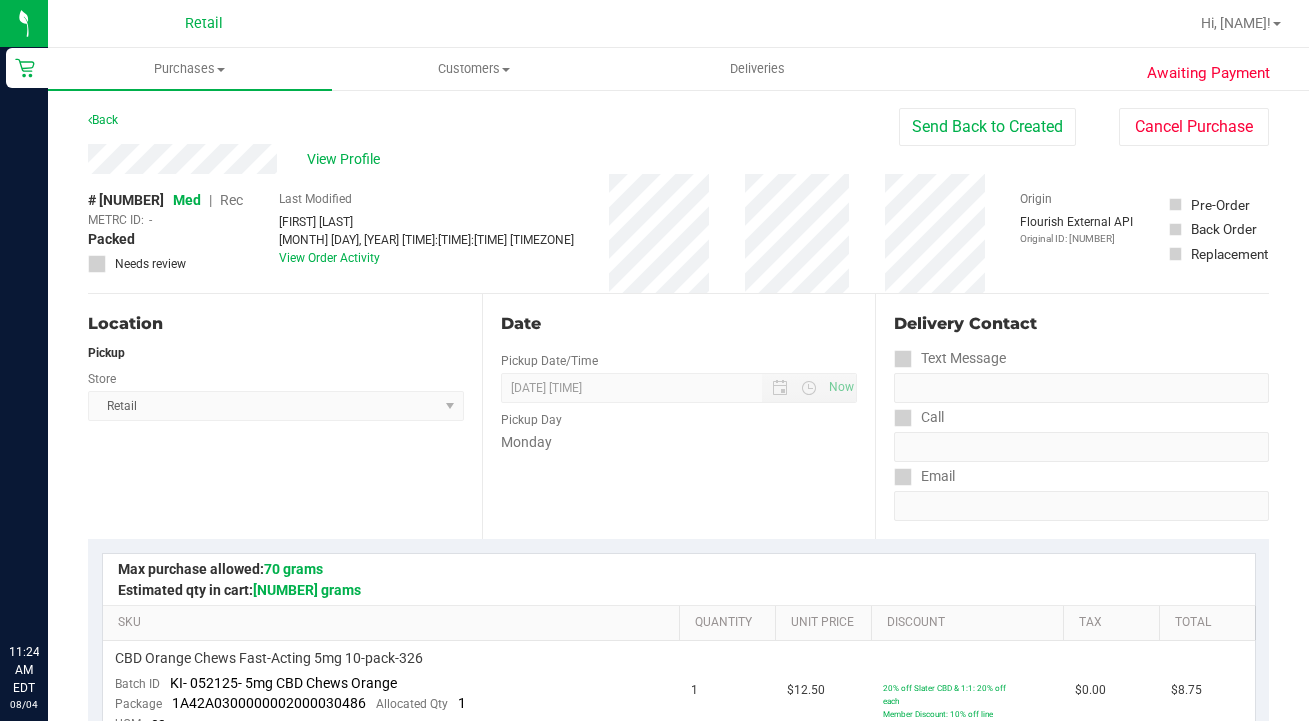 scroll, scrollTop: 0, scrollLeft: 0, axis: both 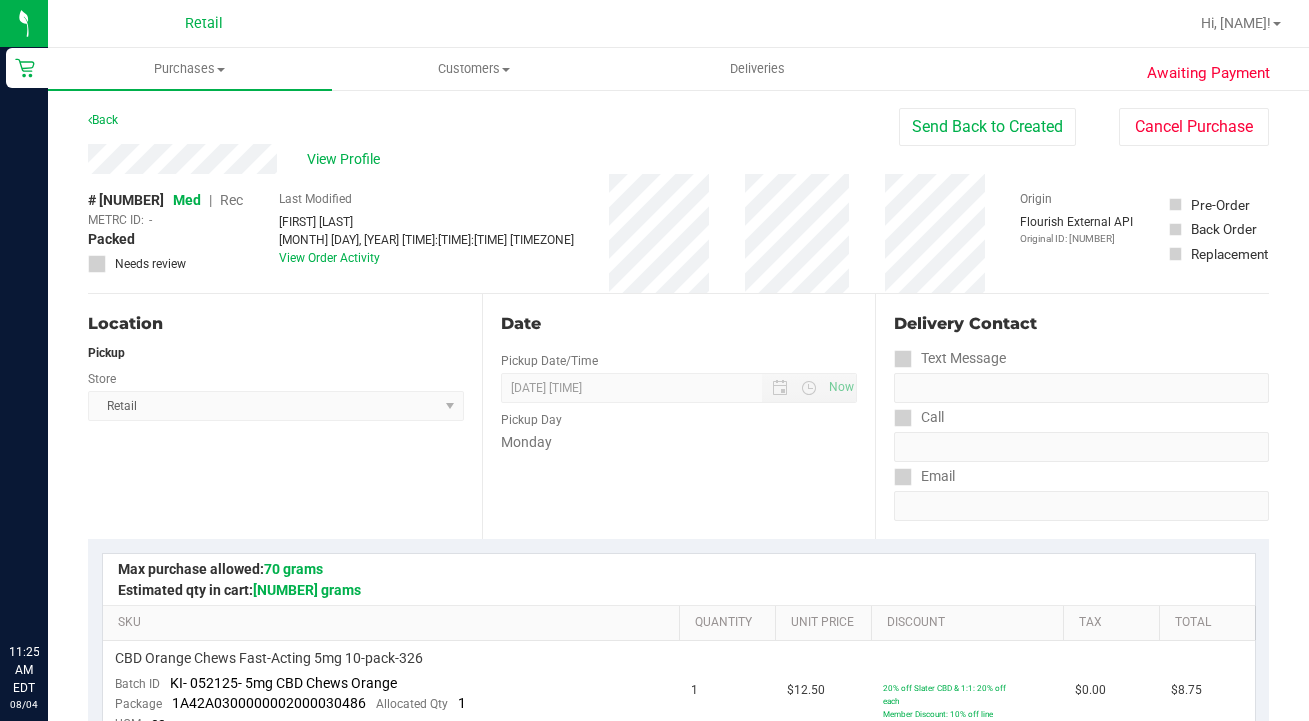 click on "View Profile" at bounding box center (347, 159) 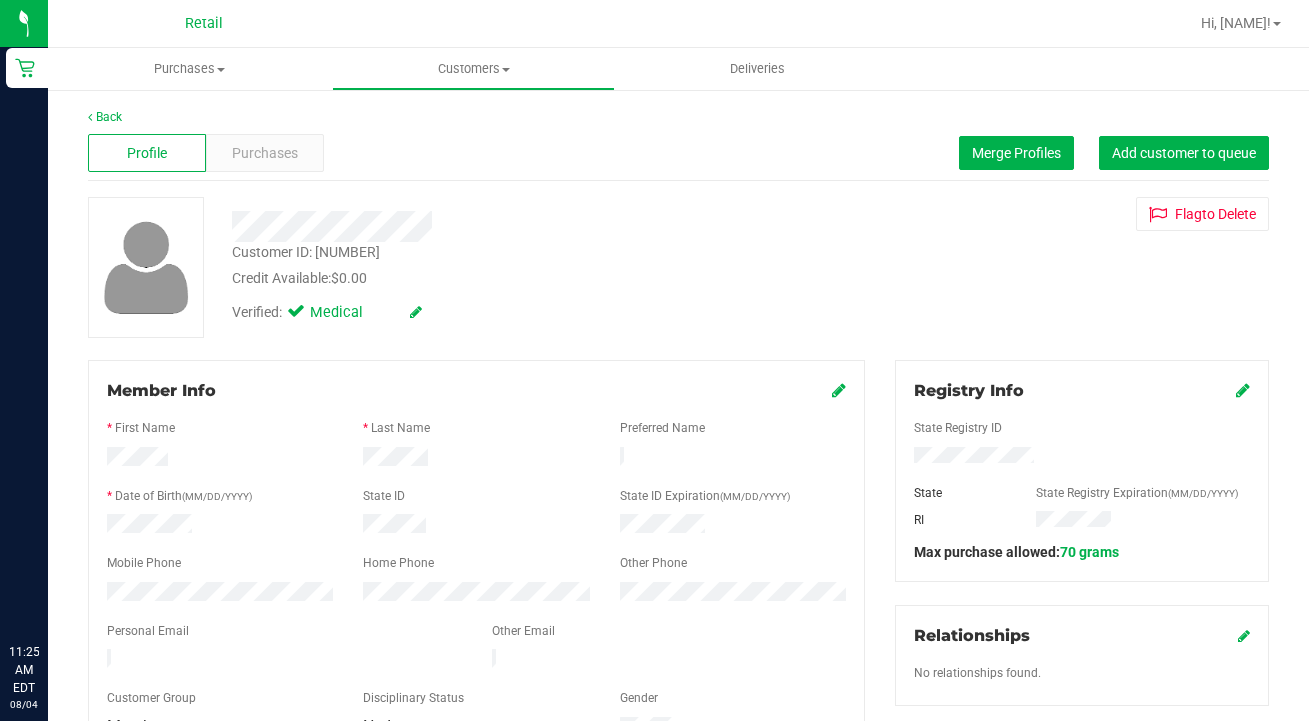 drag, startPoint x: 132, startPoint y: 133, endPoint x: 1242, endPoint y: 393, distance: 1140.0438 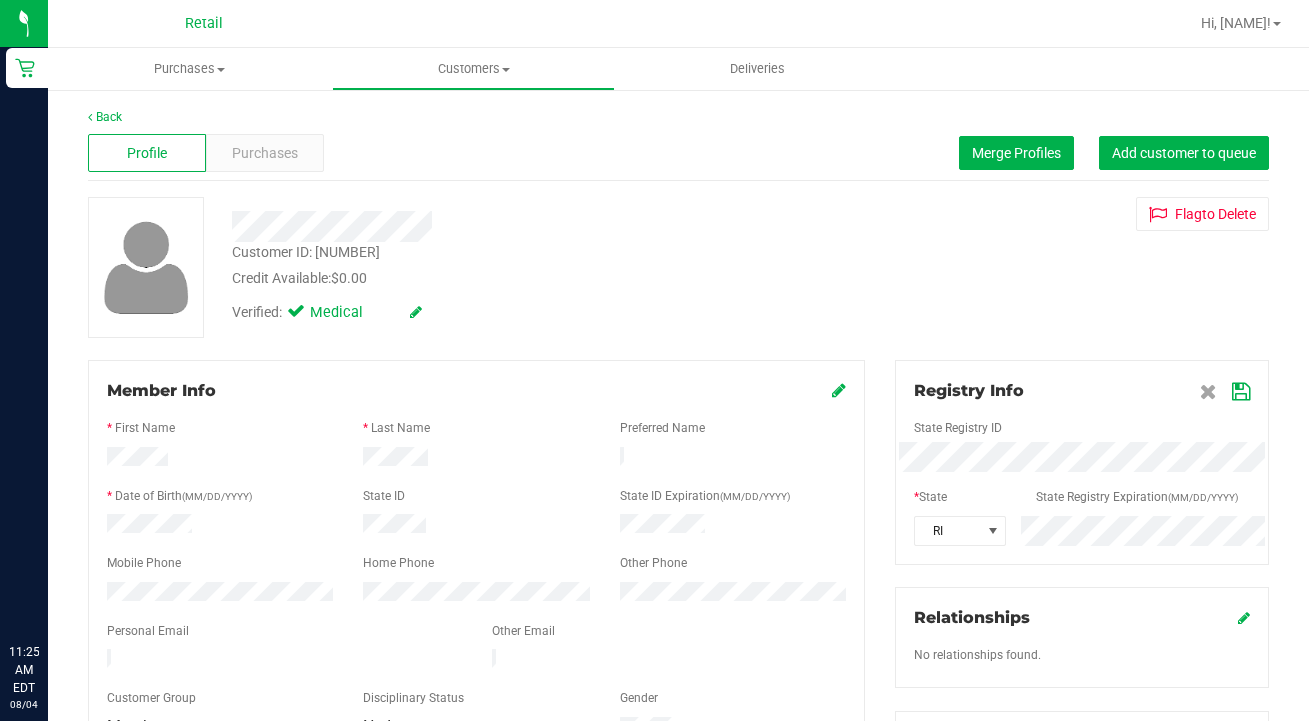 click at bounding box center [1241, 392] 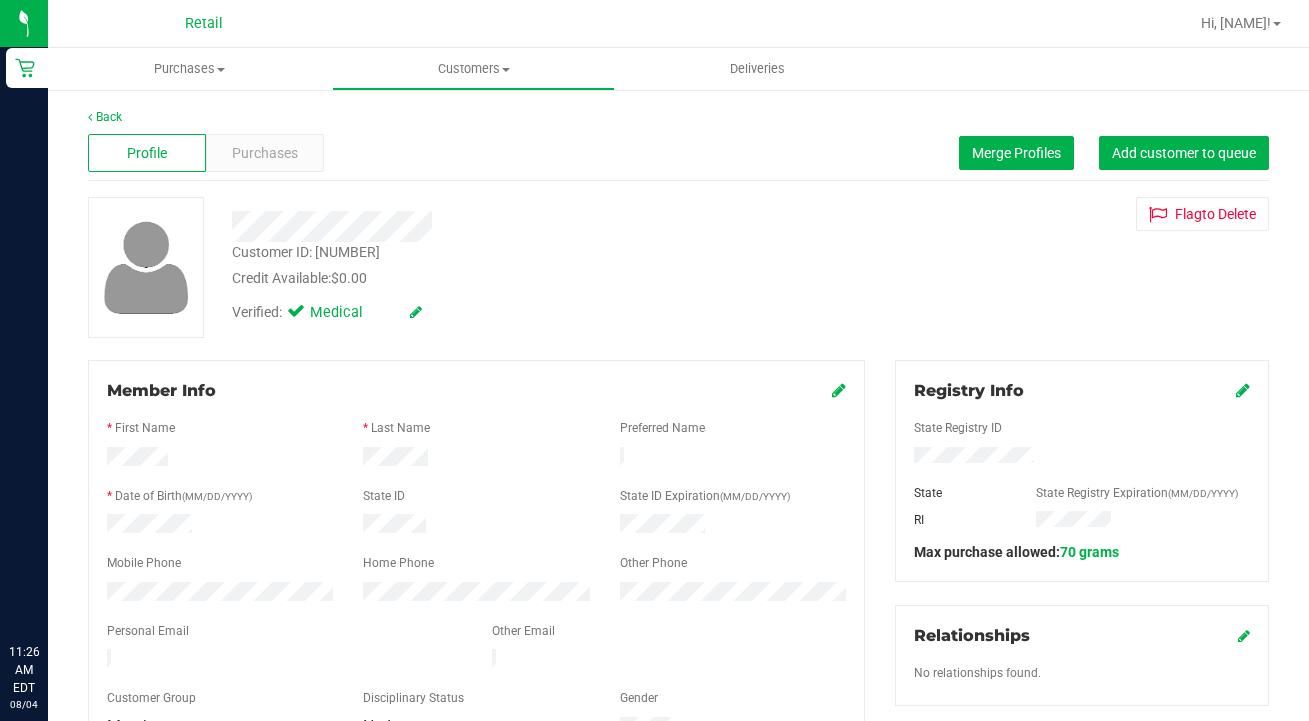 click on "Purchases" at bounding box center [265, 153] 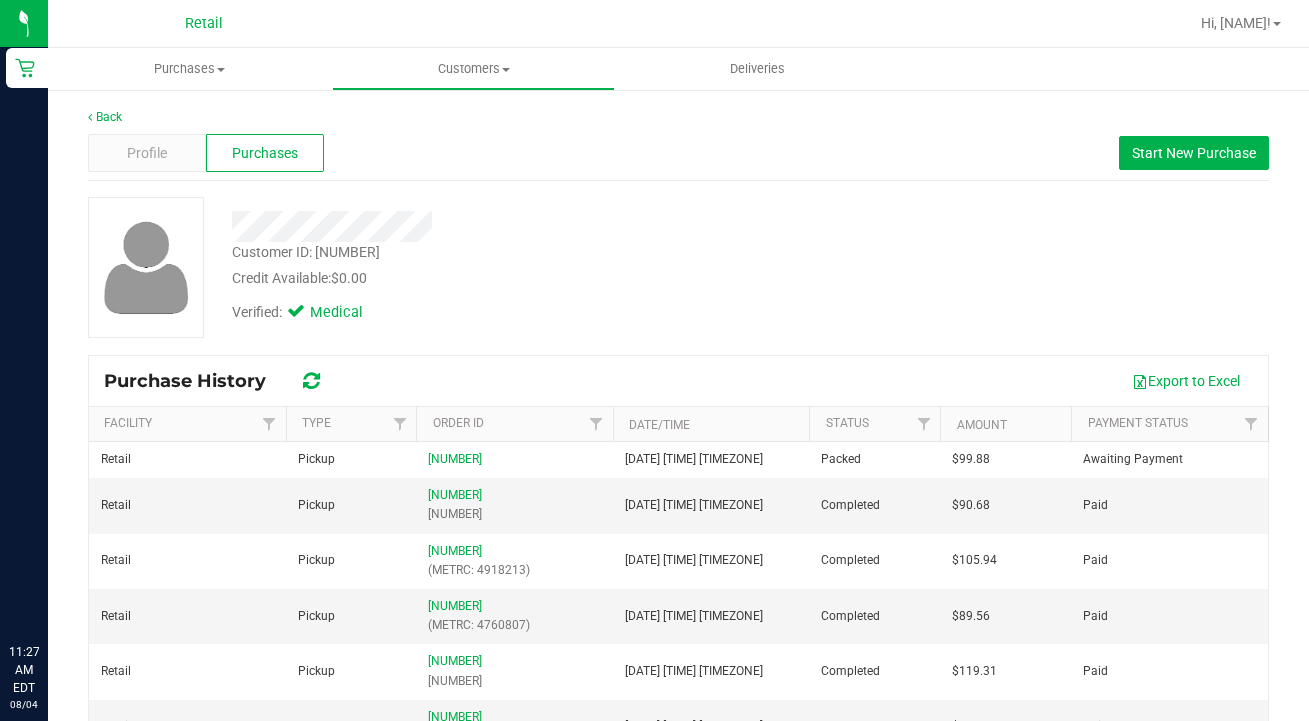 click on "Customers" at bounding box center [474, 69] 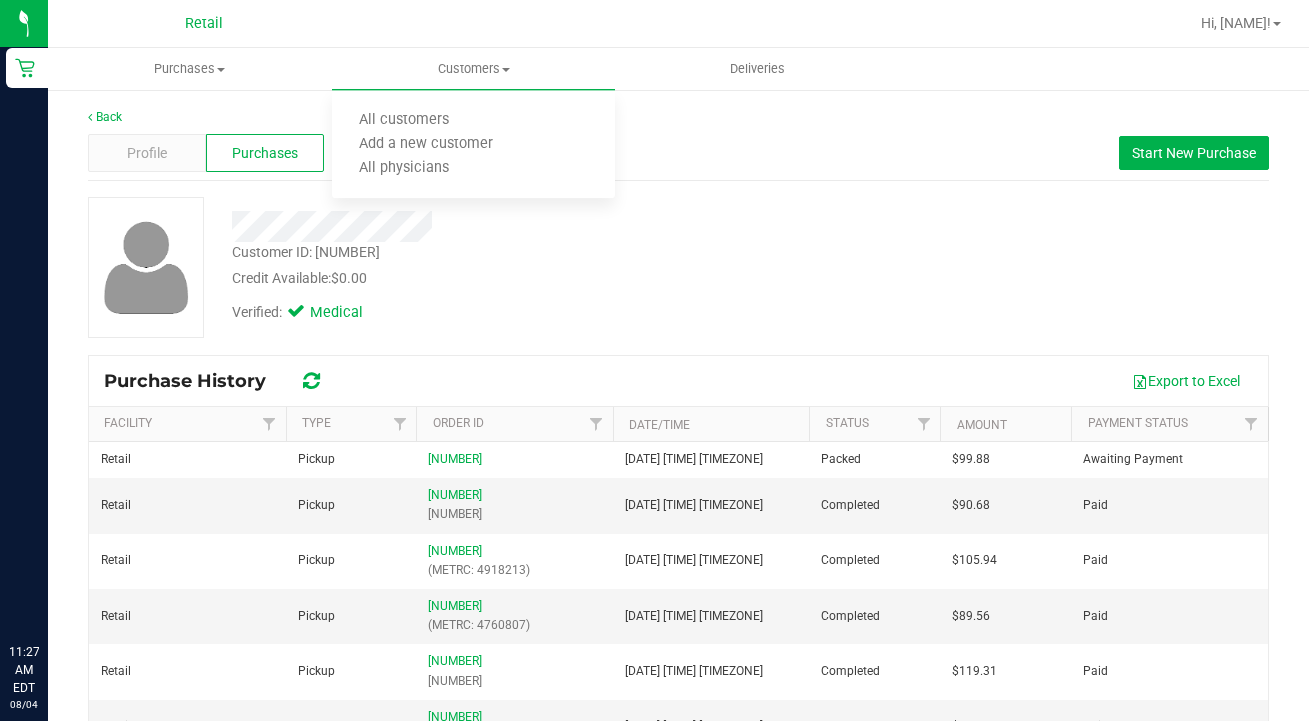 click on "All customers" at bounding box center [404, 120] 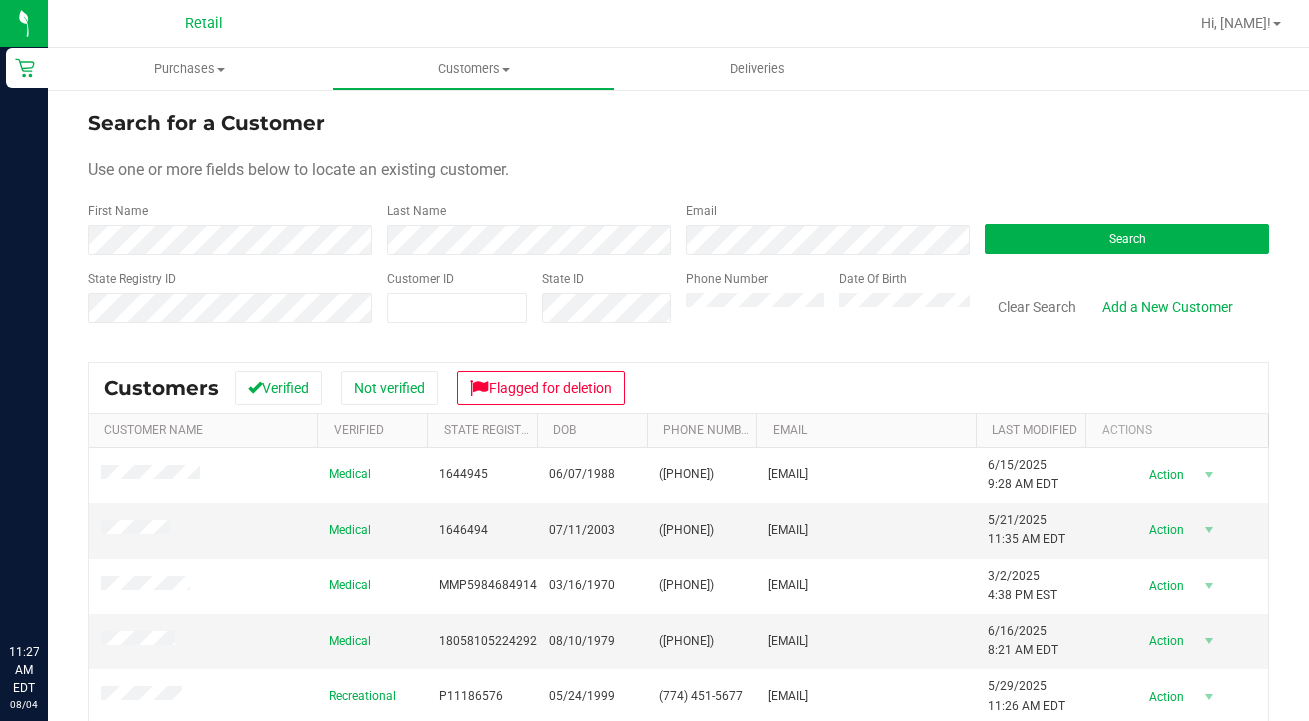 click on "Phone Number" at bounding box center [755, 305] 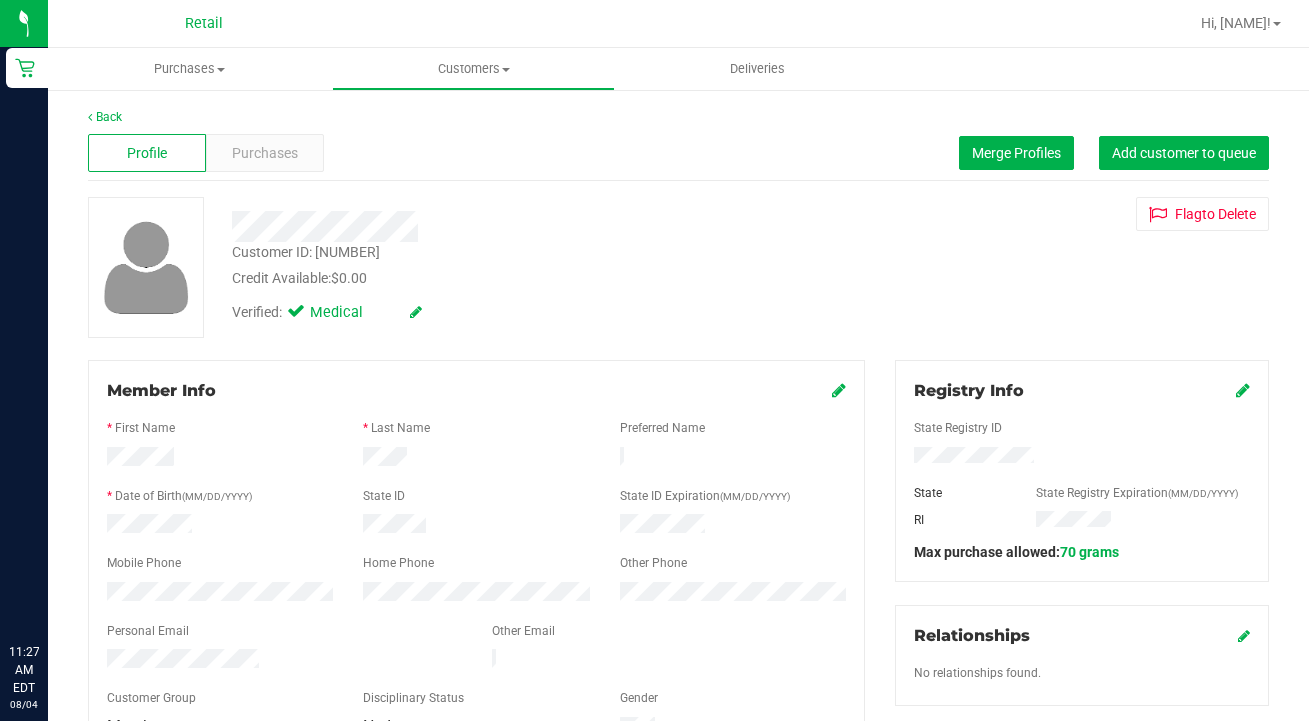 click on "Purchases" at bounding box center (265, 153) 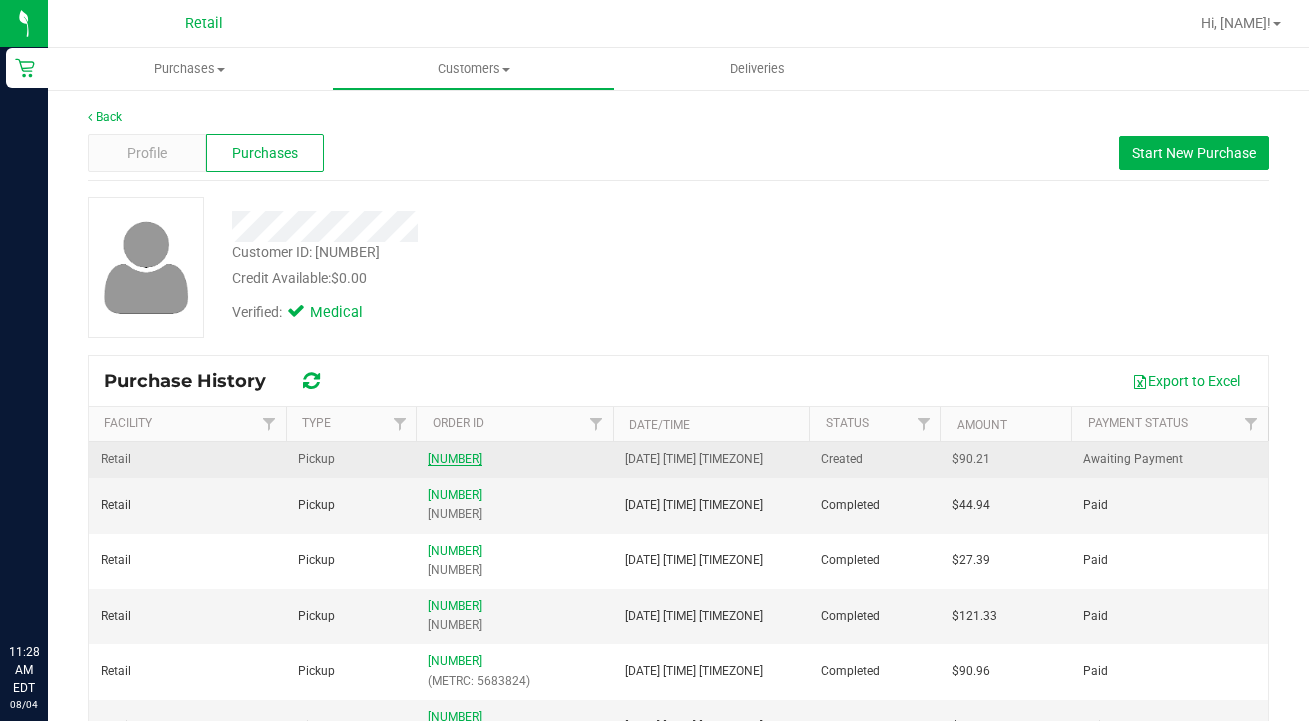 drag, startPoint x: 1242, startPoint y: 393, endPoint x: 438, endPoint y: 456, distance: 806.4645 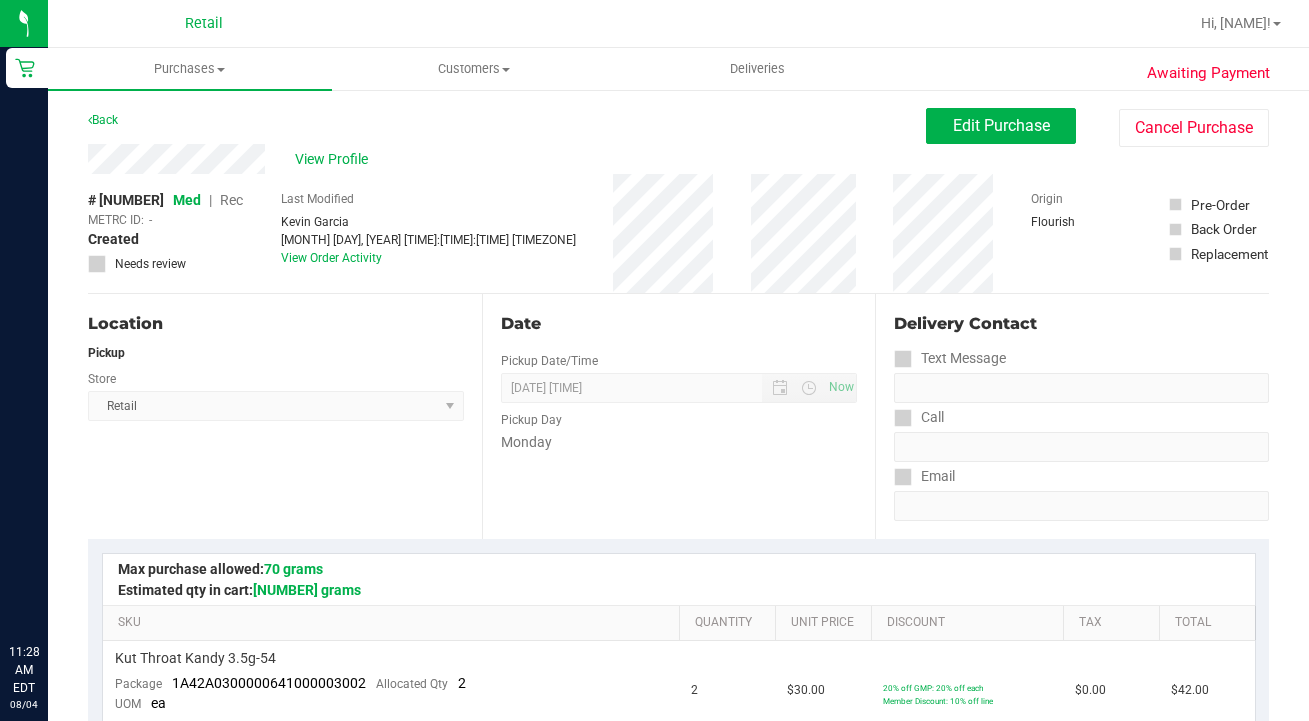 scroll, scrollTop: 0, scrollLeft: 0, axis: both 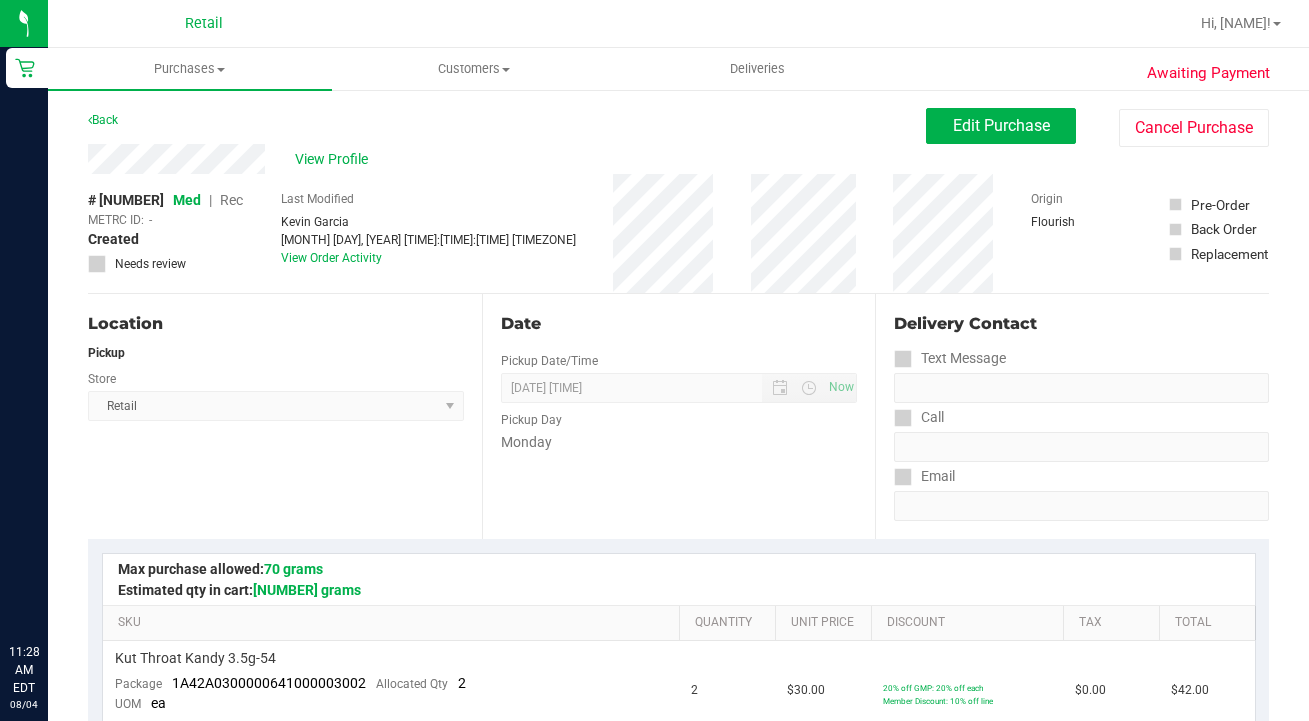 click on "View Profile" at bounding box center [335, 159] 